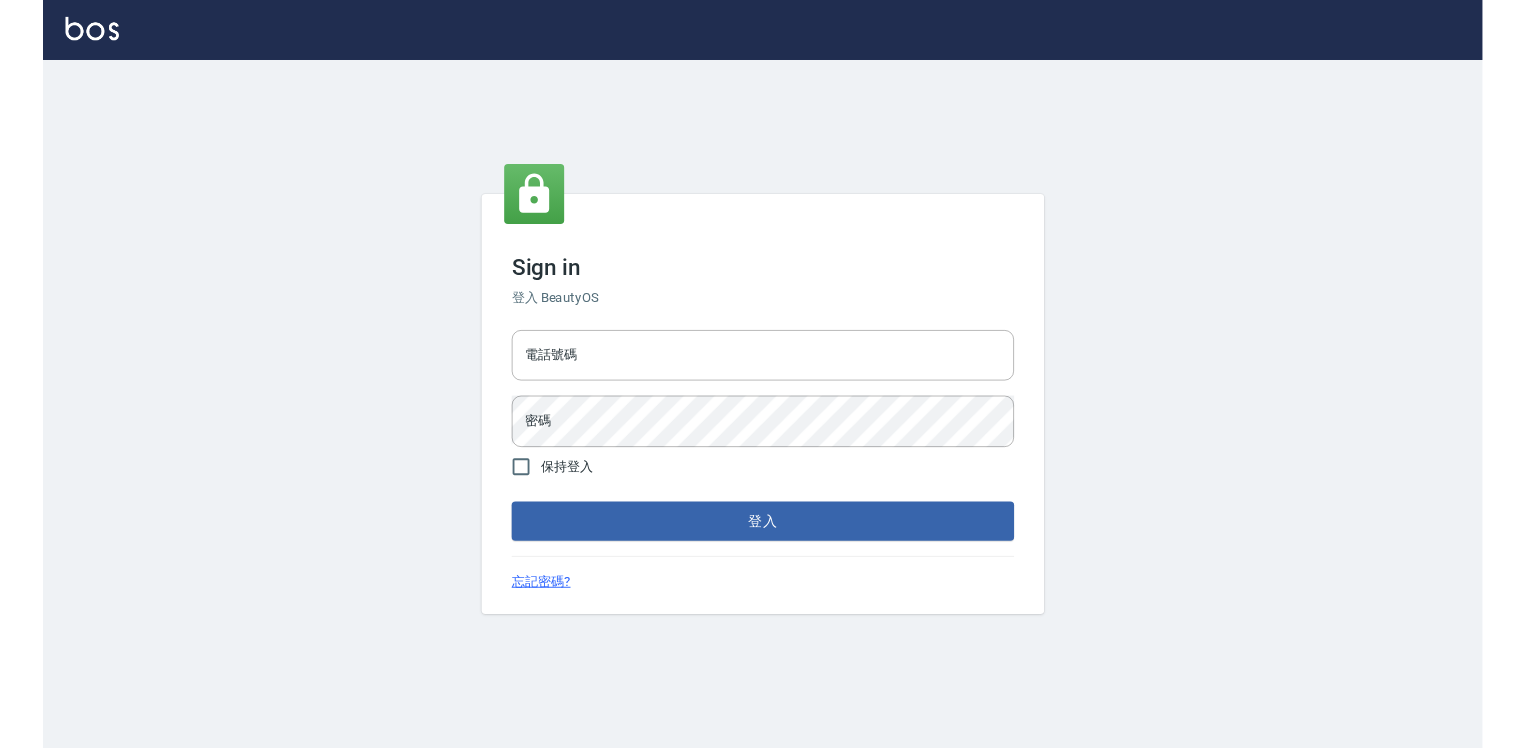 scroll, scrollTop: 0, scrollLeft: 0, axis: both 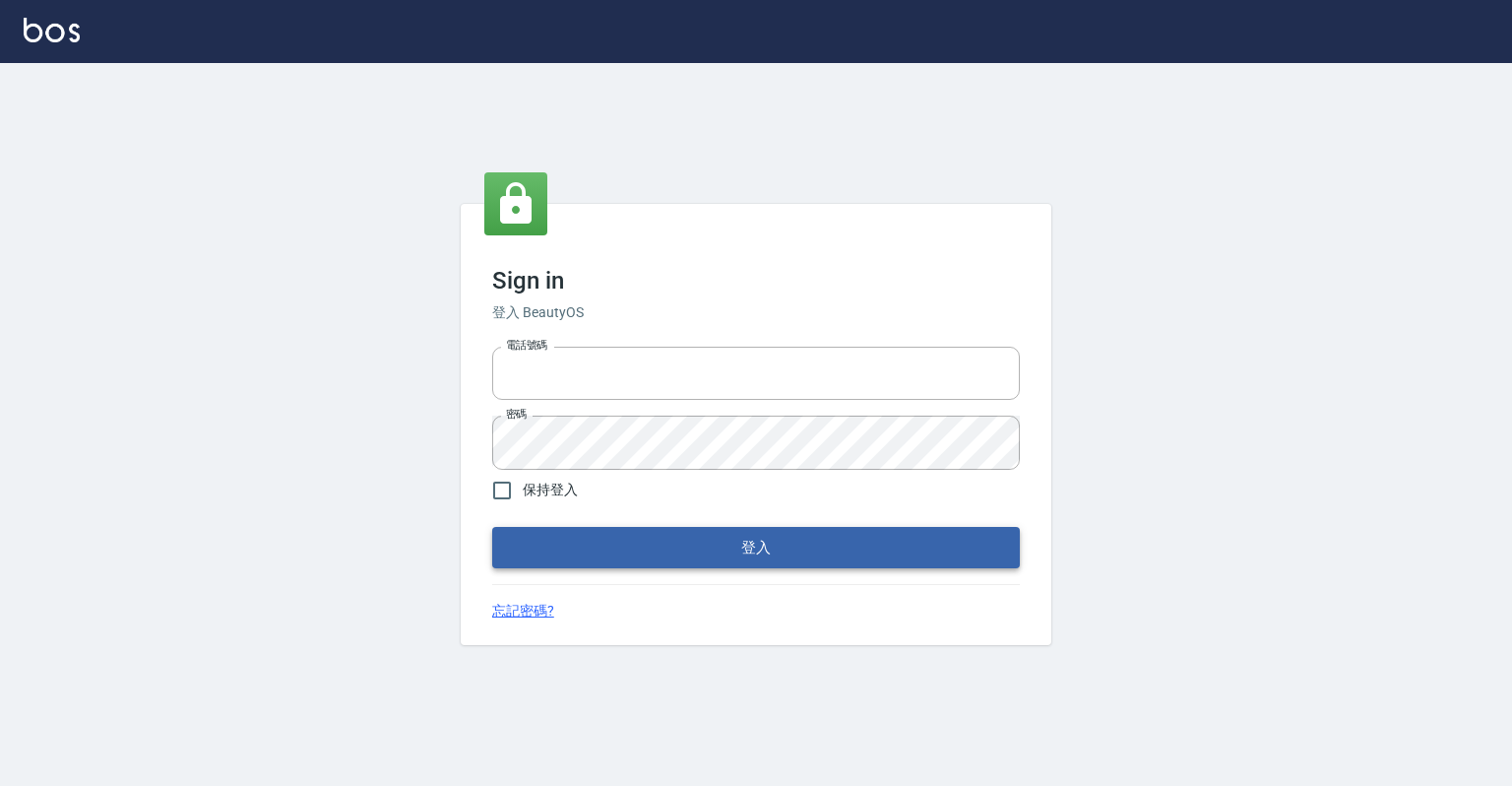 type on "0918176355" 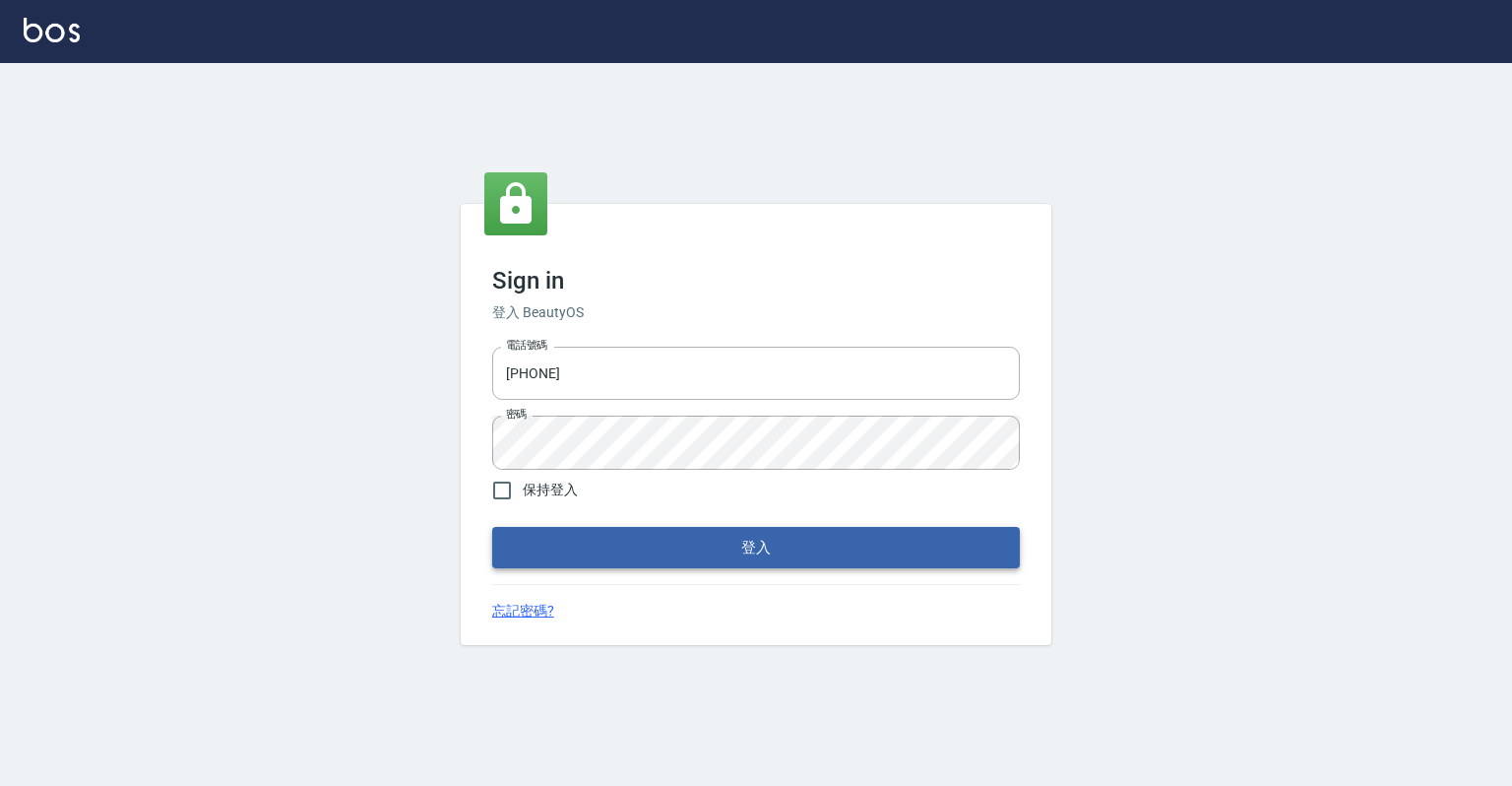 click on "登入" at bounding box center [756, 548] 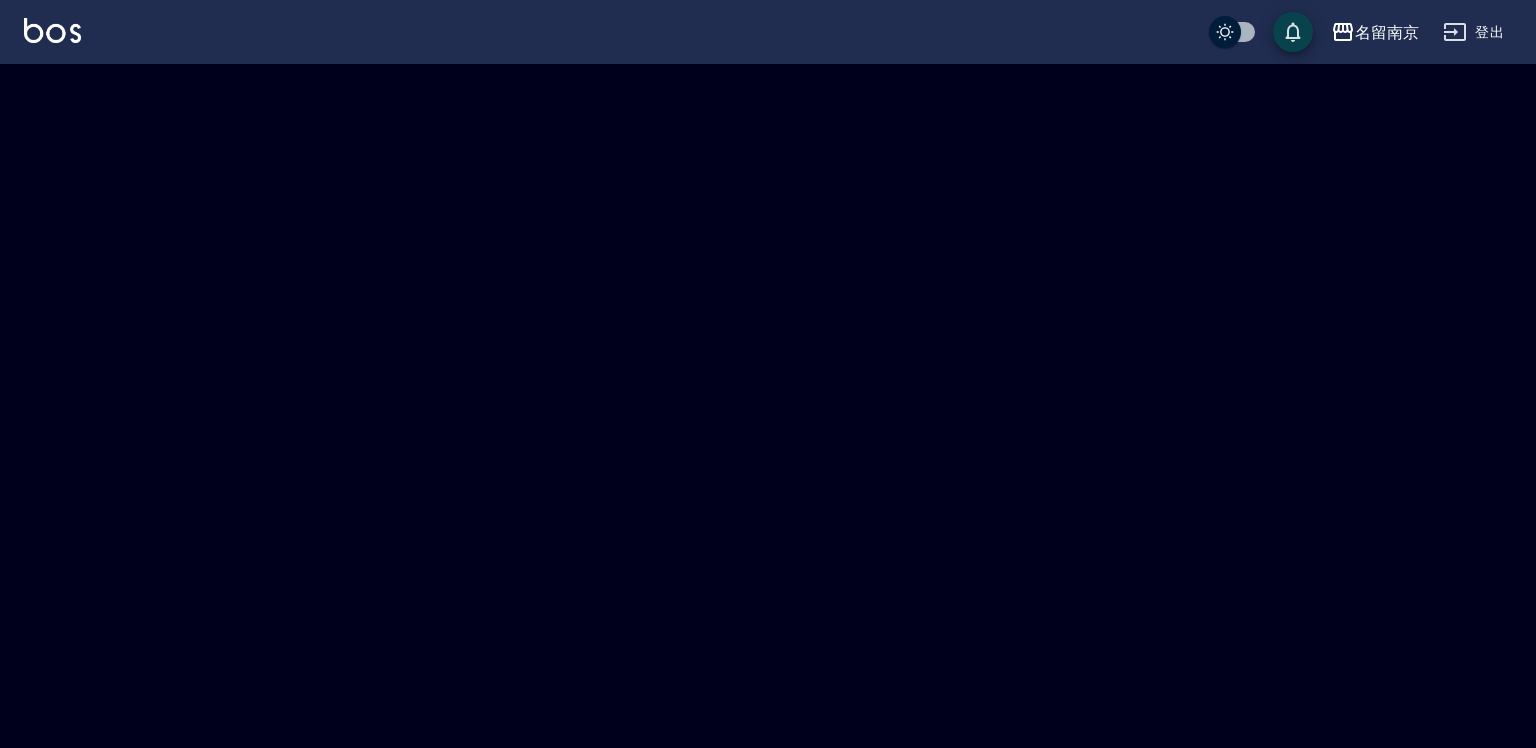 checkbox on "true" 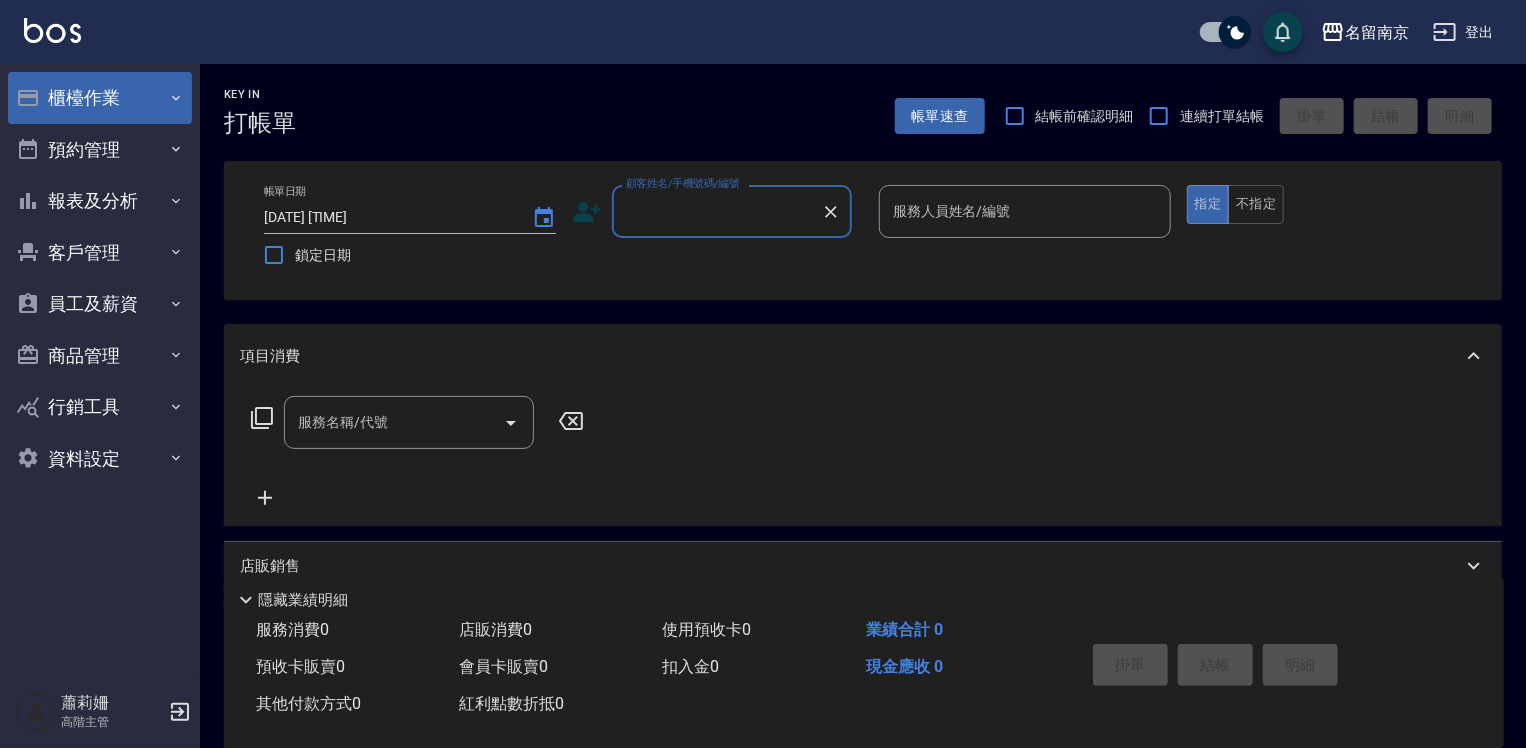 click on "櫃檯作業" at bounding box center (100, 98) 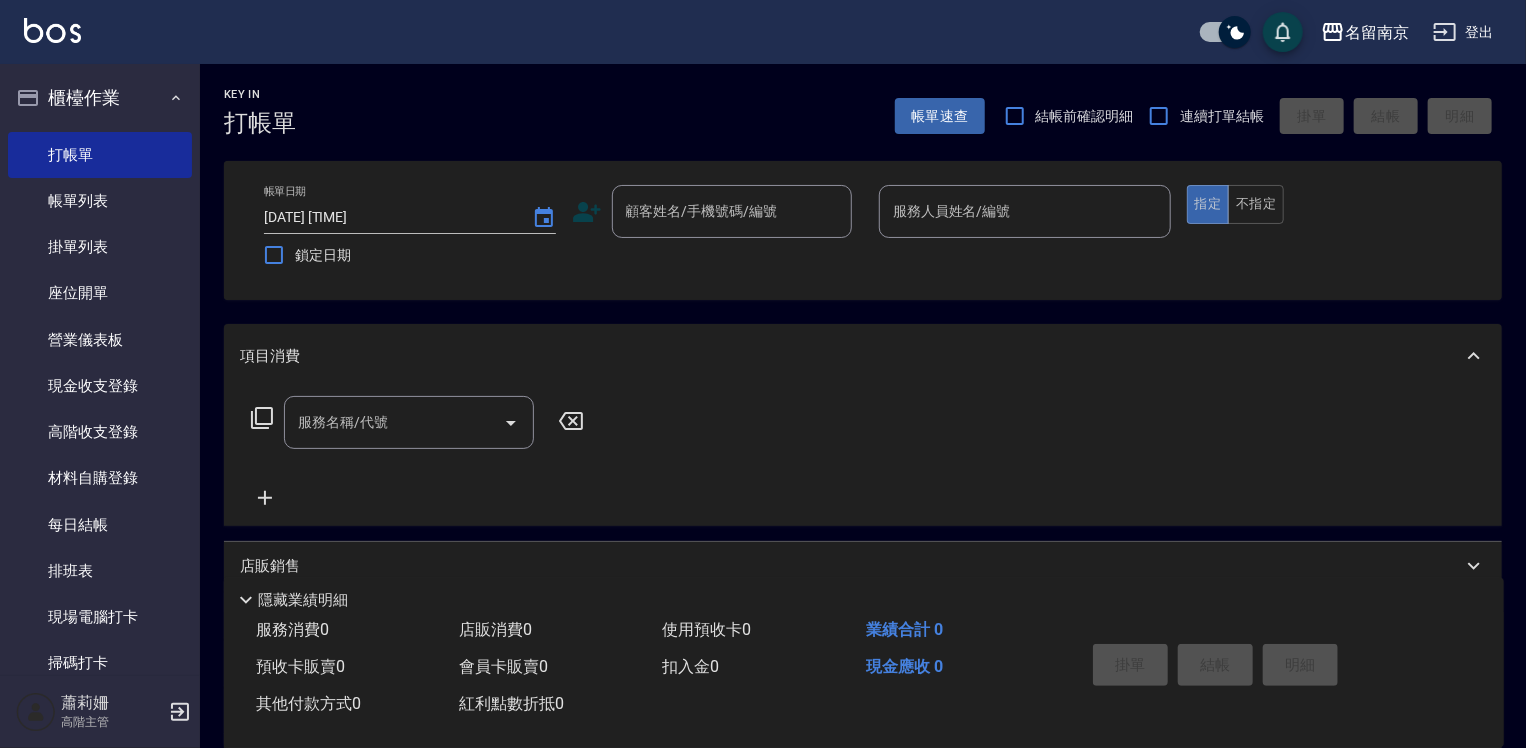 scroll, scrollTop: 300, scrollLeft: 0, axis: vertical 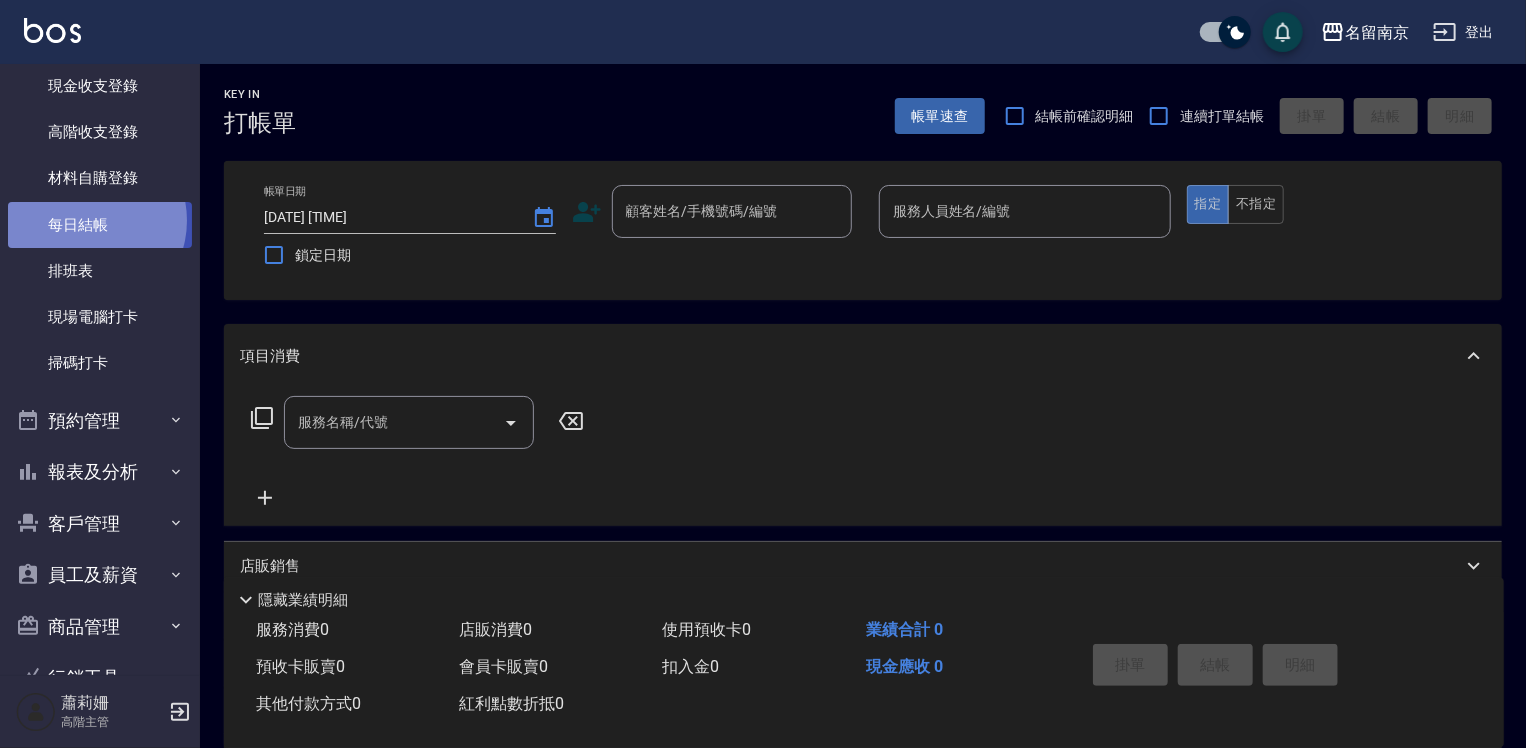 click on "每日結帳" at bounding box center [100, 225] 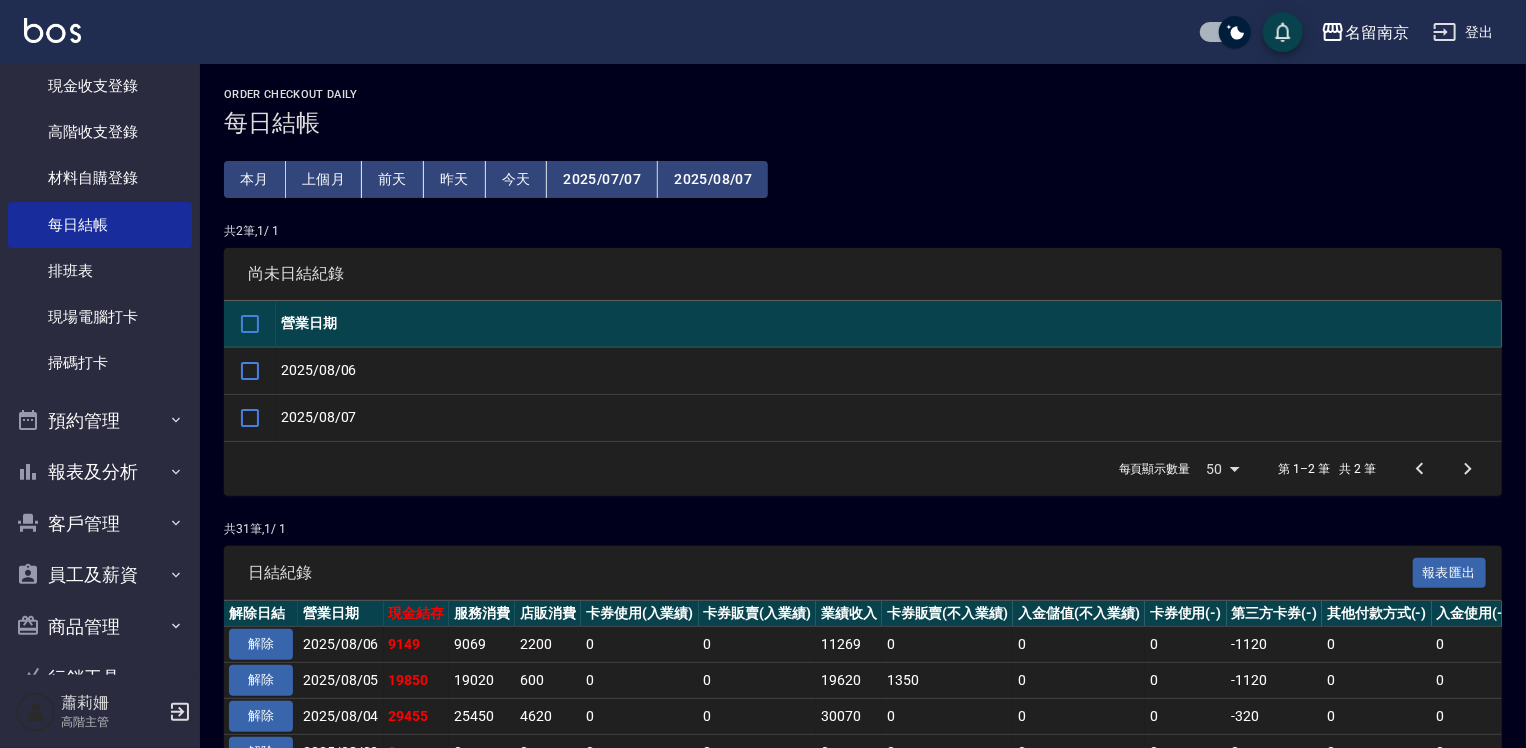 scroll, scrollTop: 100, scrollLeft: 0, axis: vertical 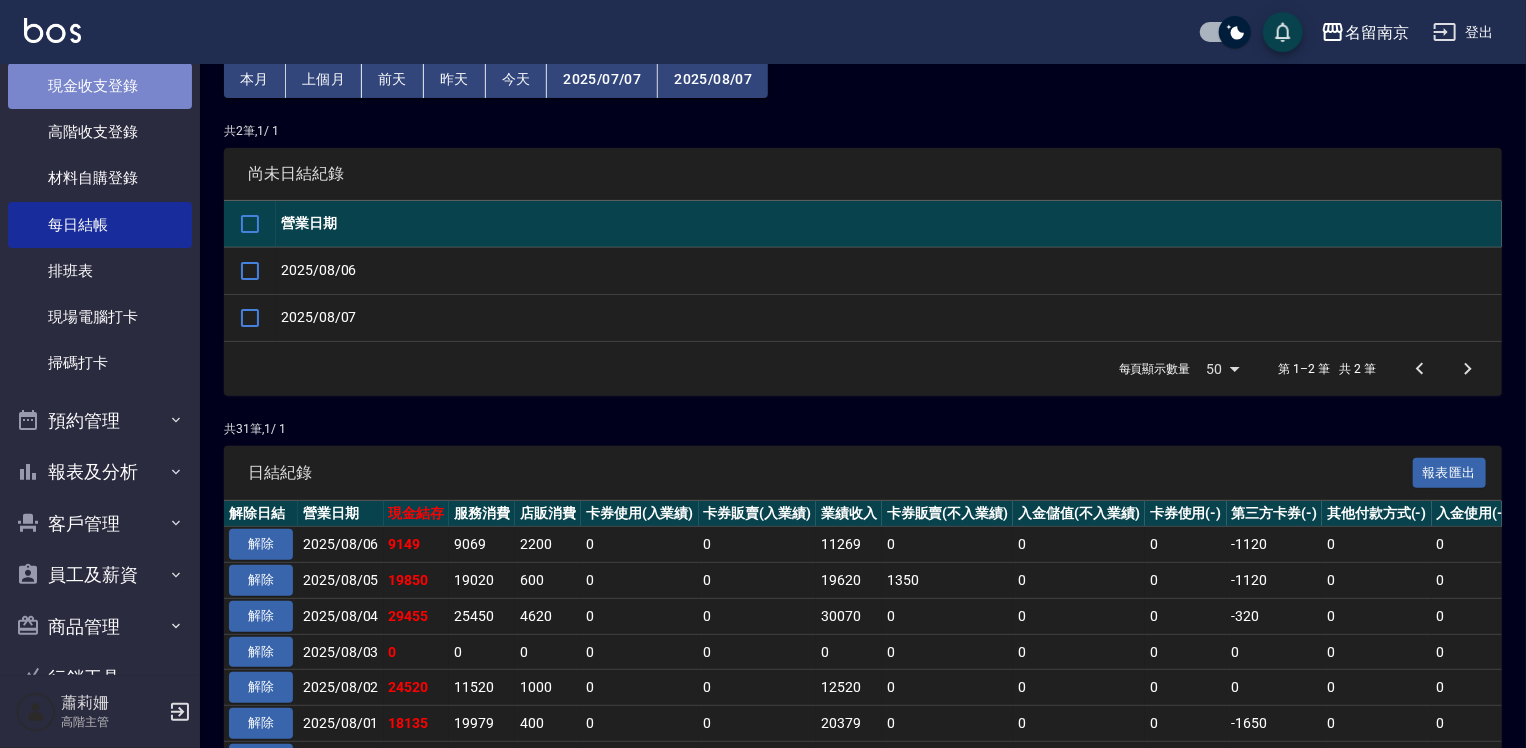 click on "現金收支登錄" at bounding box center [100, 86] 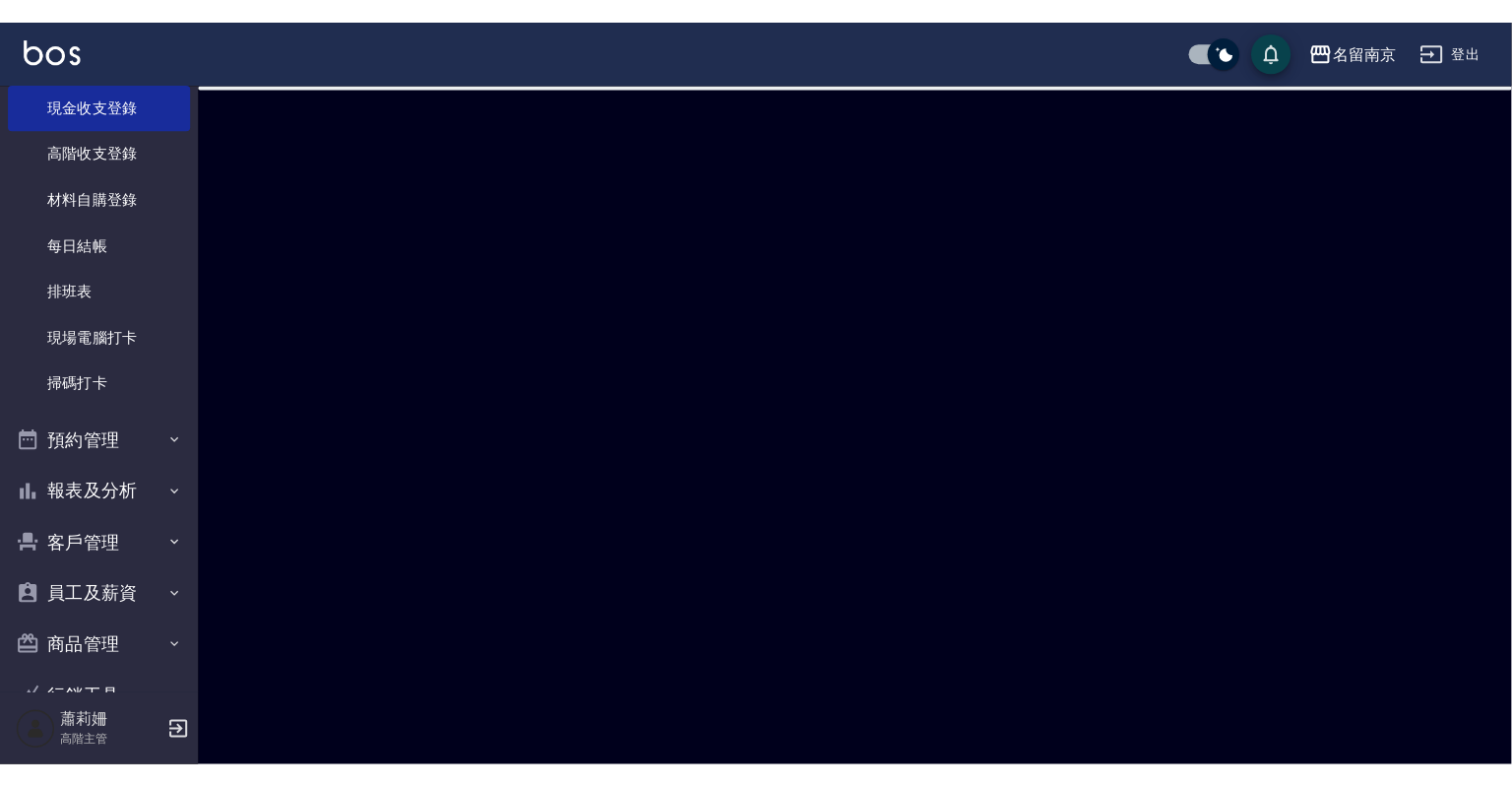 scroll, scrollTop: 0, scrollLeft: 0, axis: both 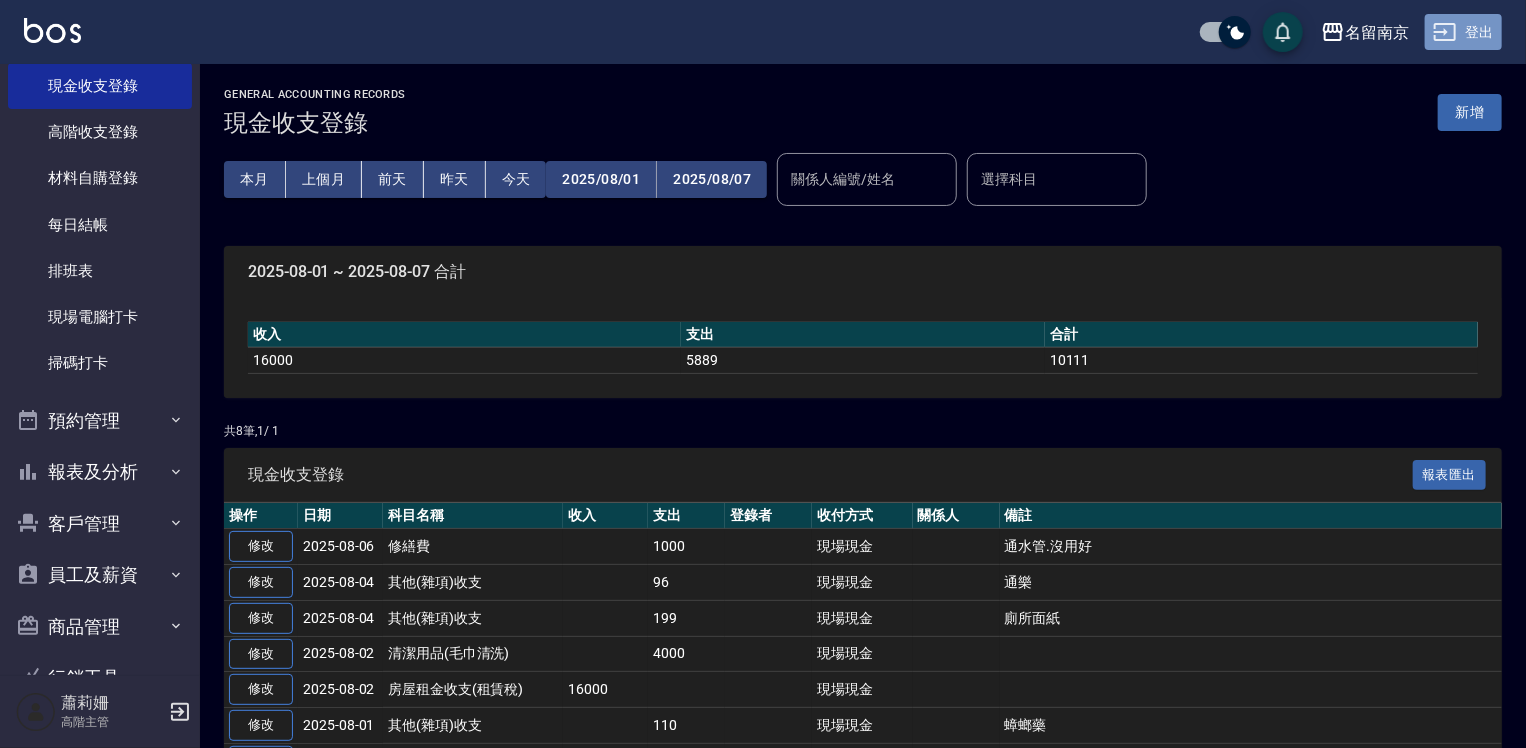 click on "登出" at bounding box center (1463, 32) 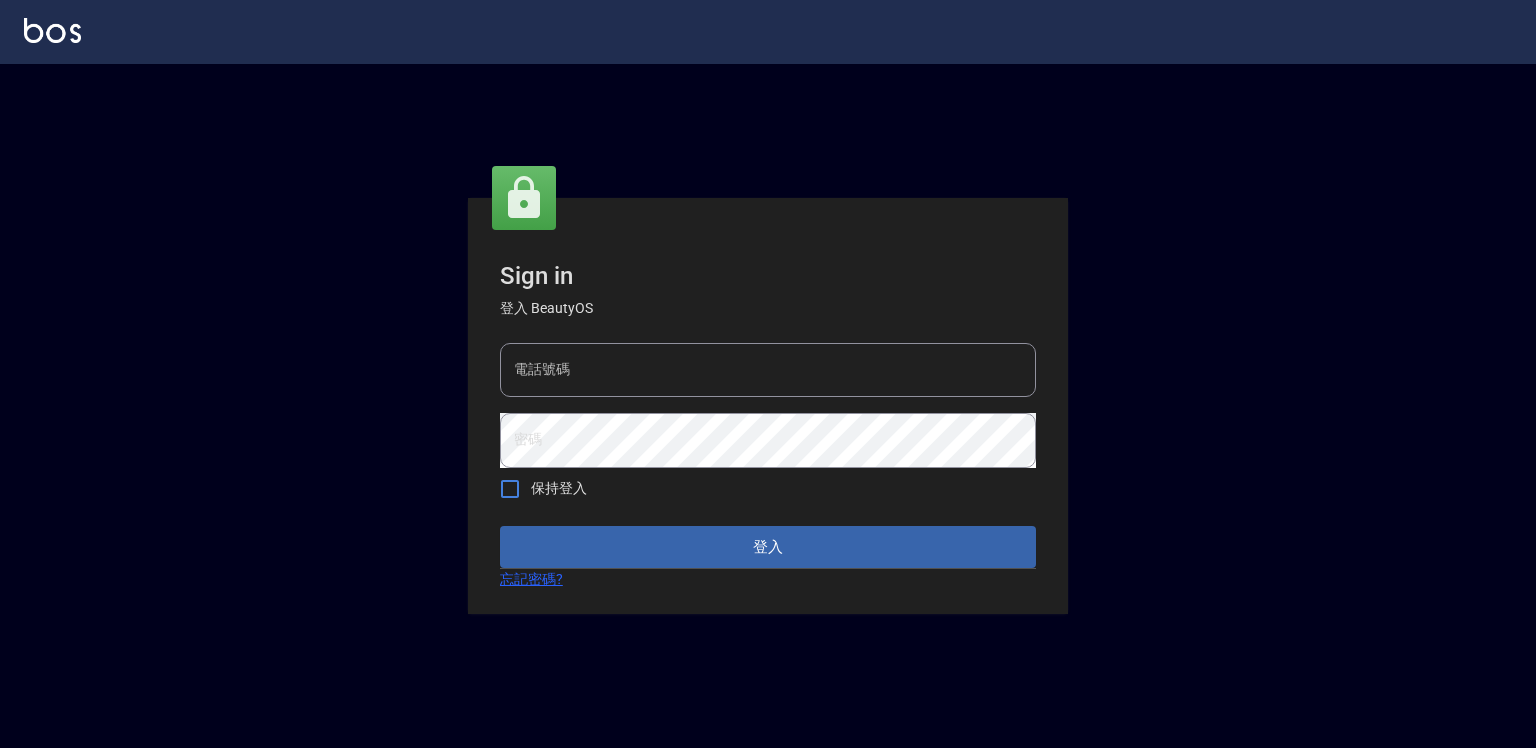 type on "0918176355" 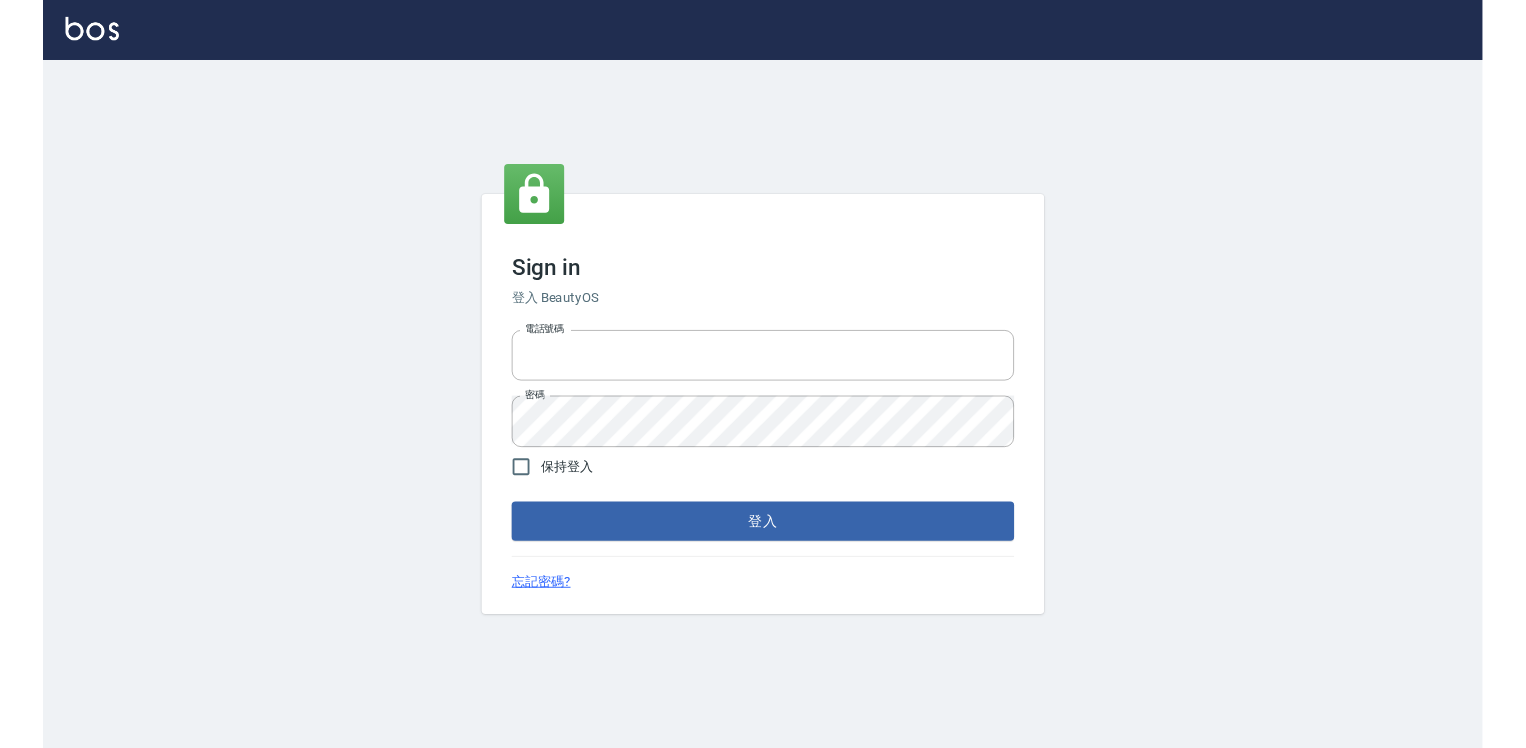 scroll, scrollTop: 0, scrollLeft: 0, axis: both 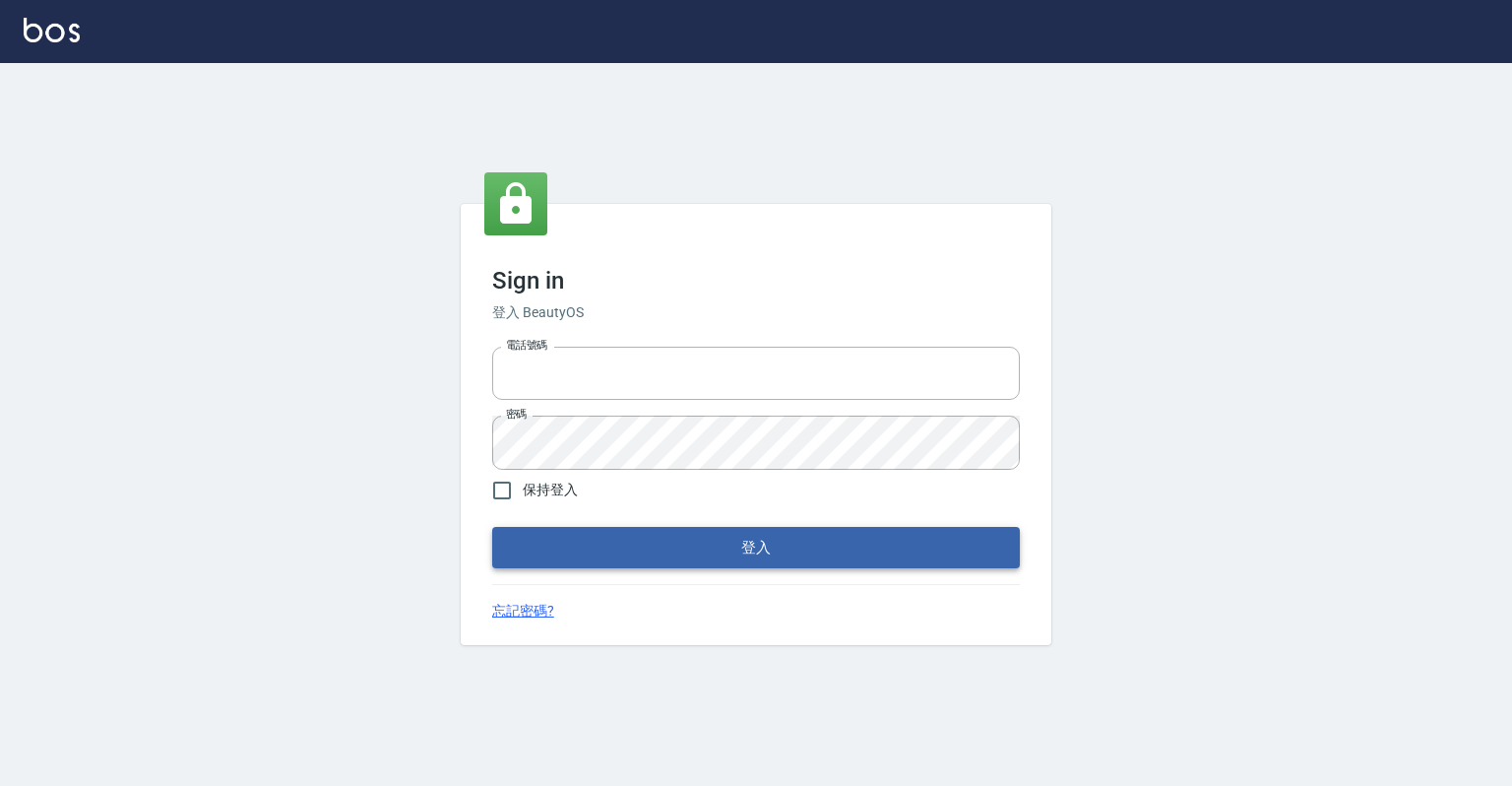 type on "[PHONE]" 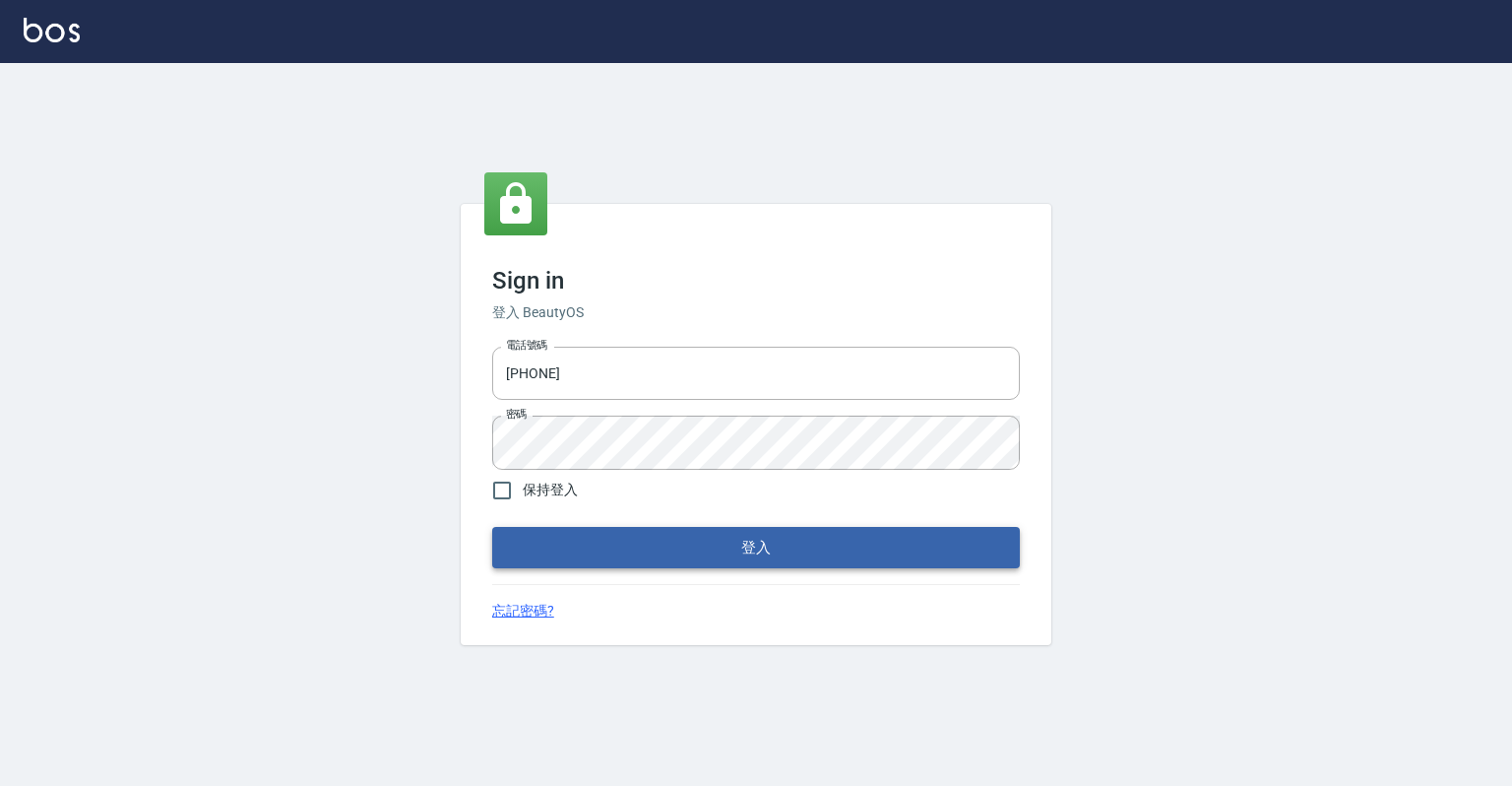 click on "登入" at bounding box center [756, 548] 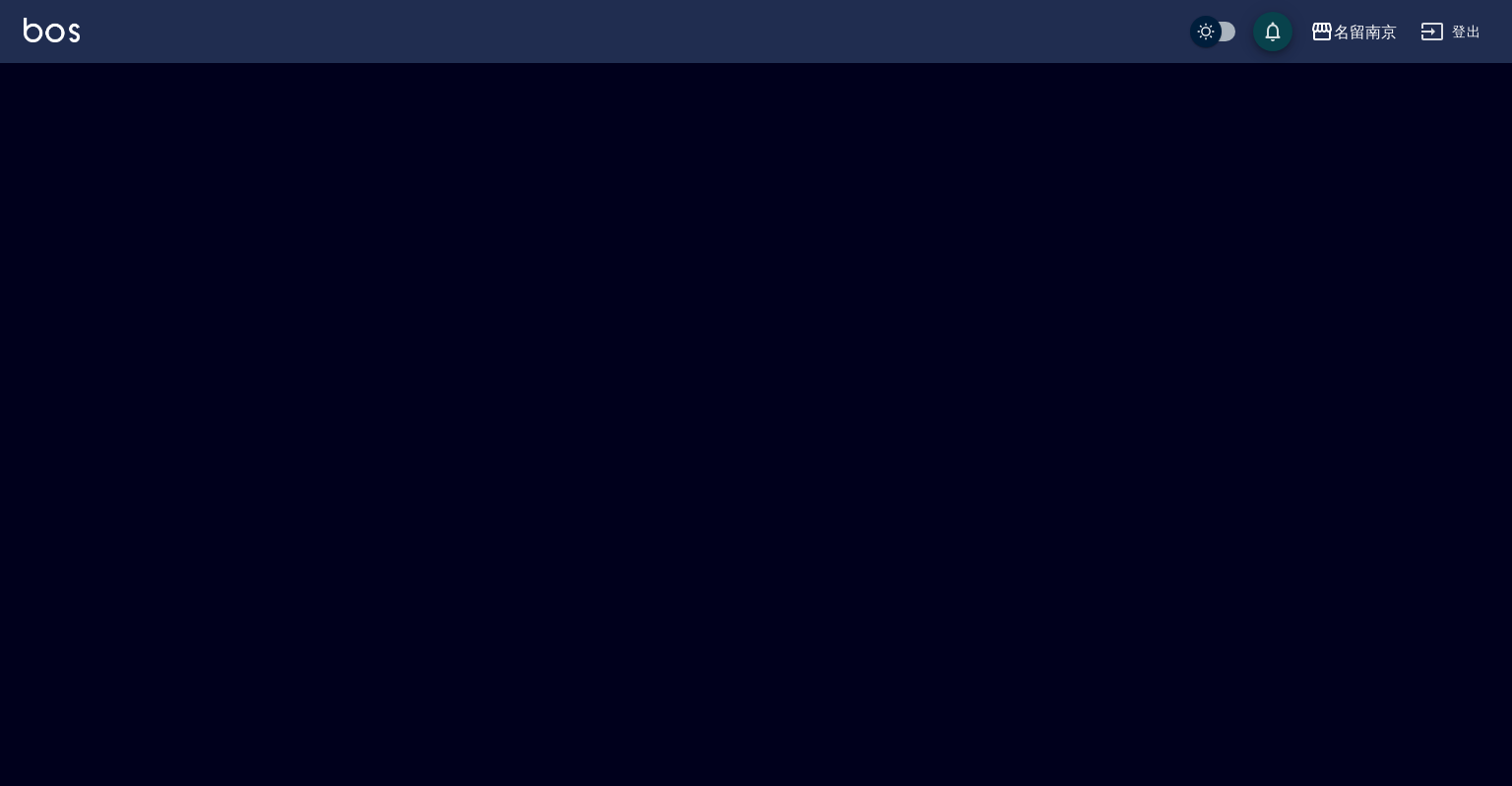 checkbox on "true" 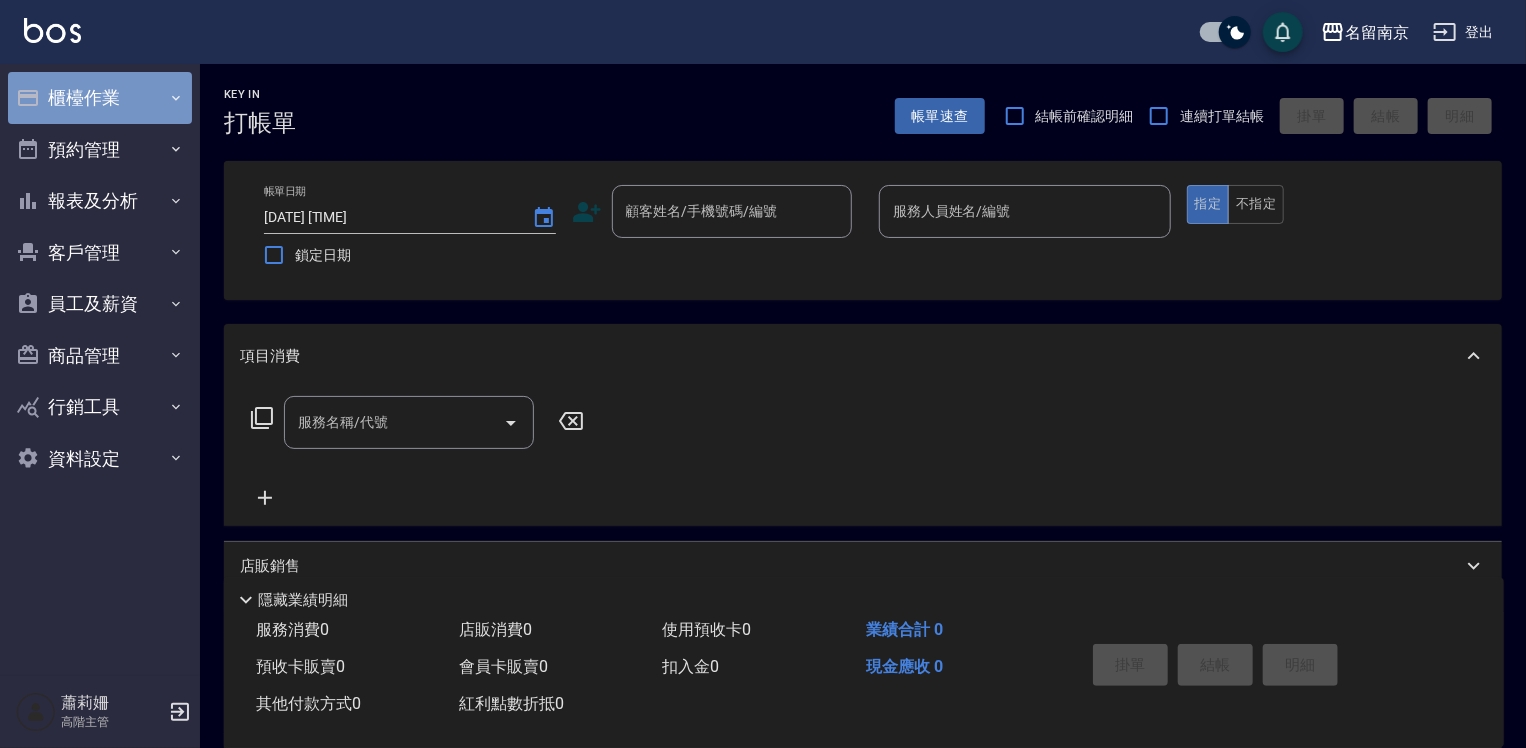 click on "櫃檯作業" at bounding box center (100, 98) 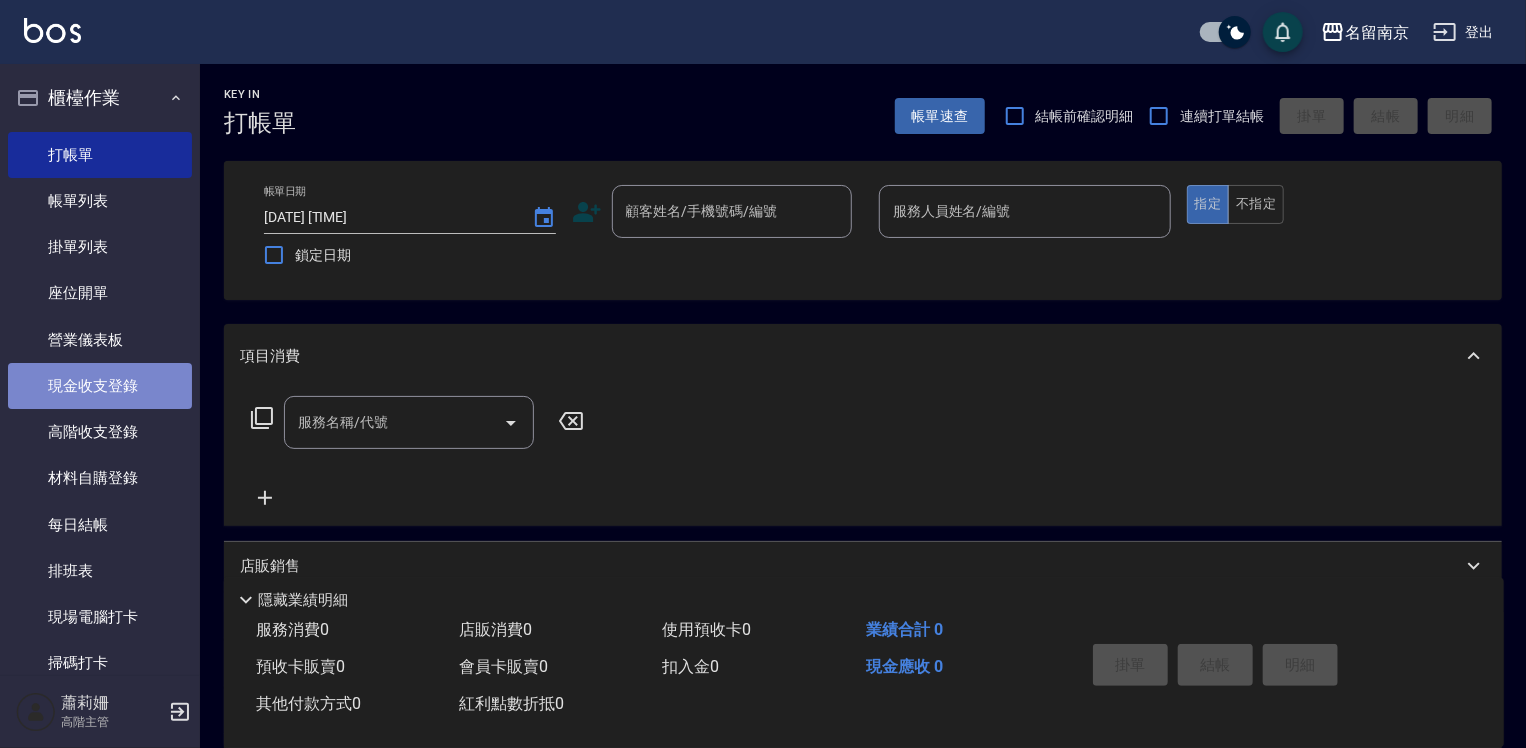 click on "現金收支登錄" at bounding box center [100, 386] 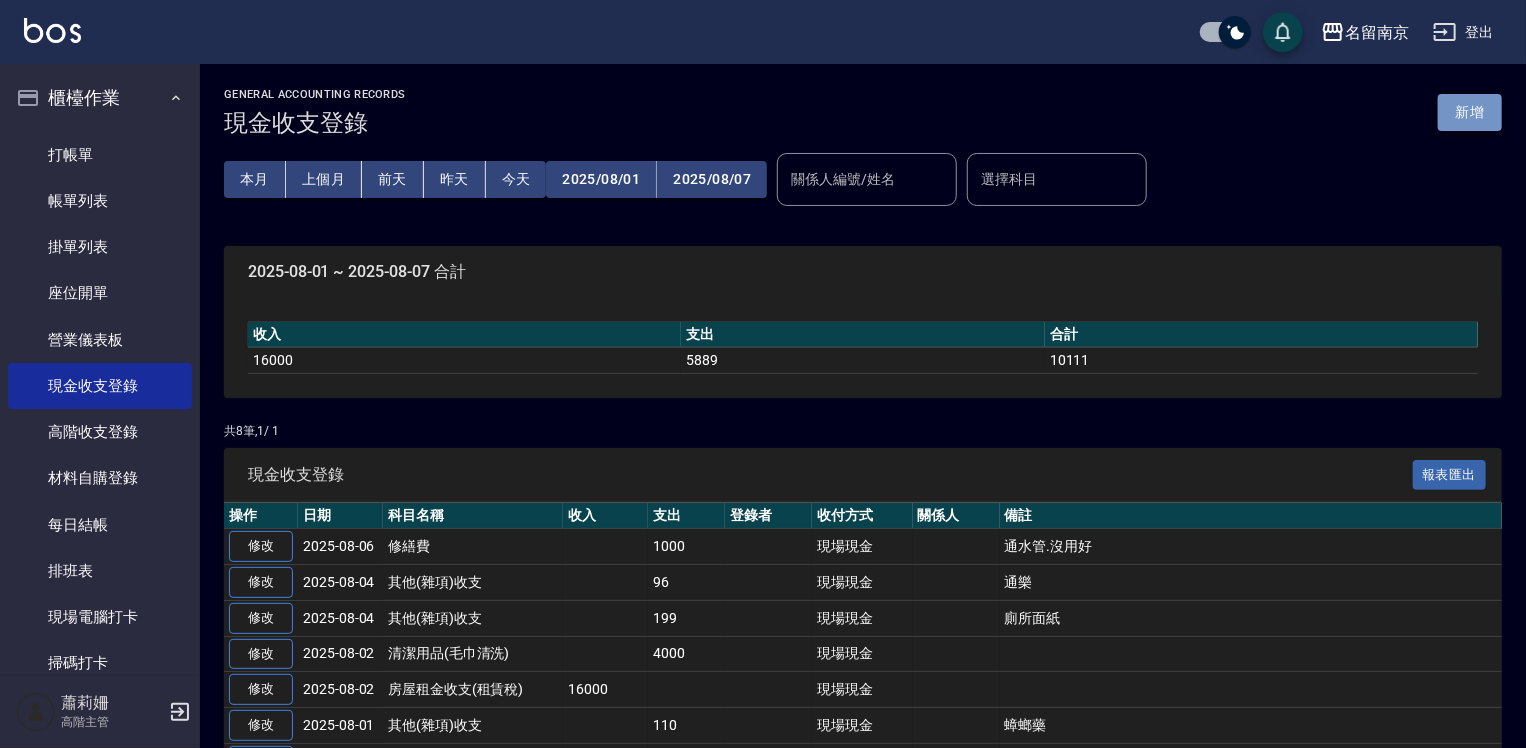 click on "新增" at bounding box center (1470, 112) 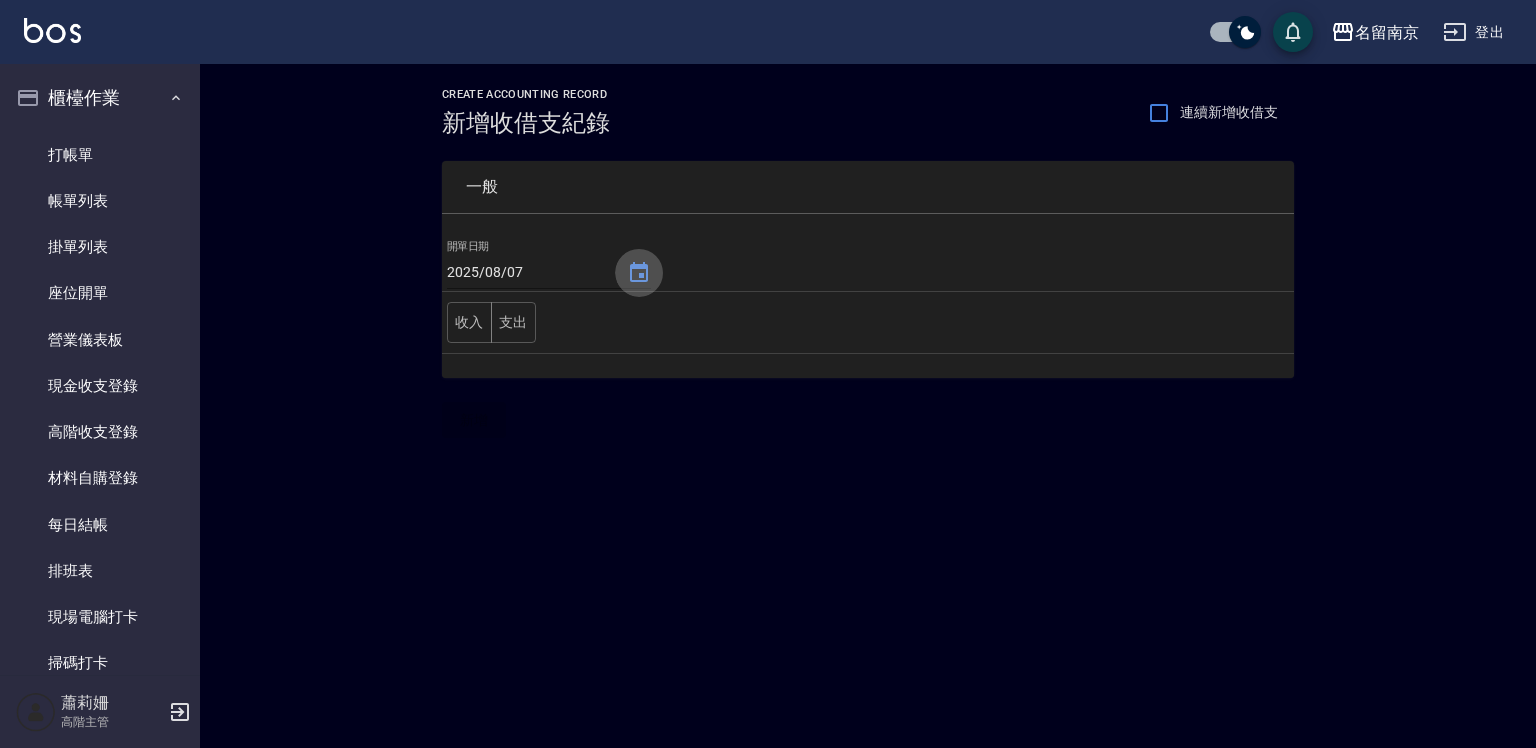 click 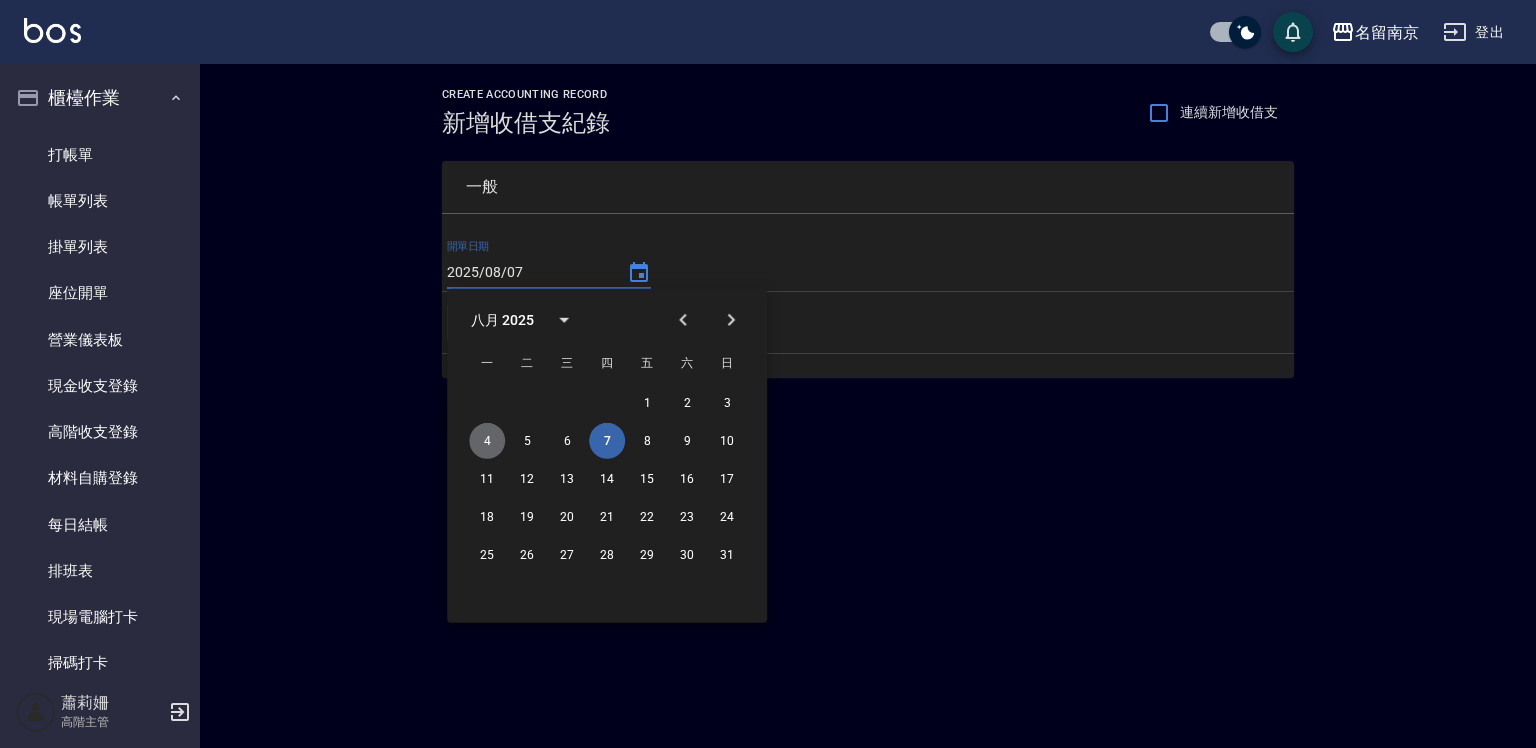 click on "4" at bounding box center [487, 441] 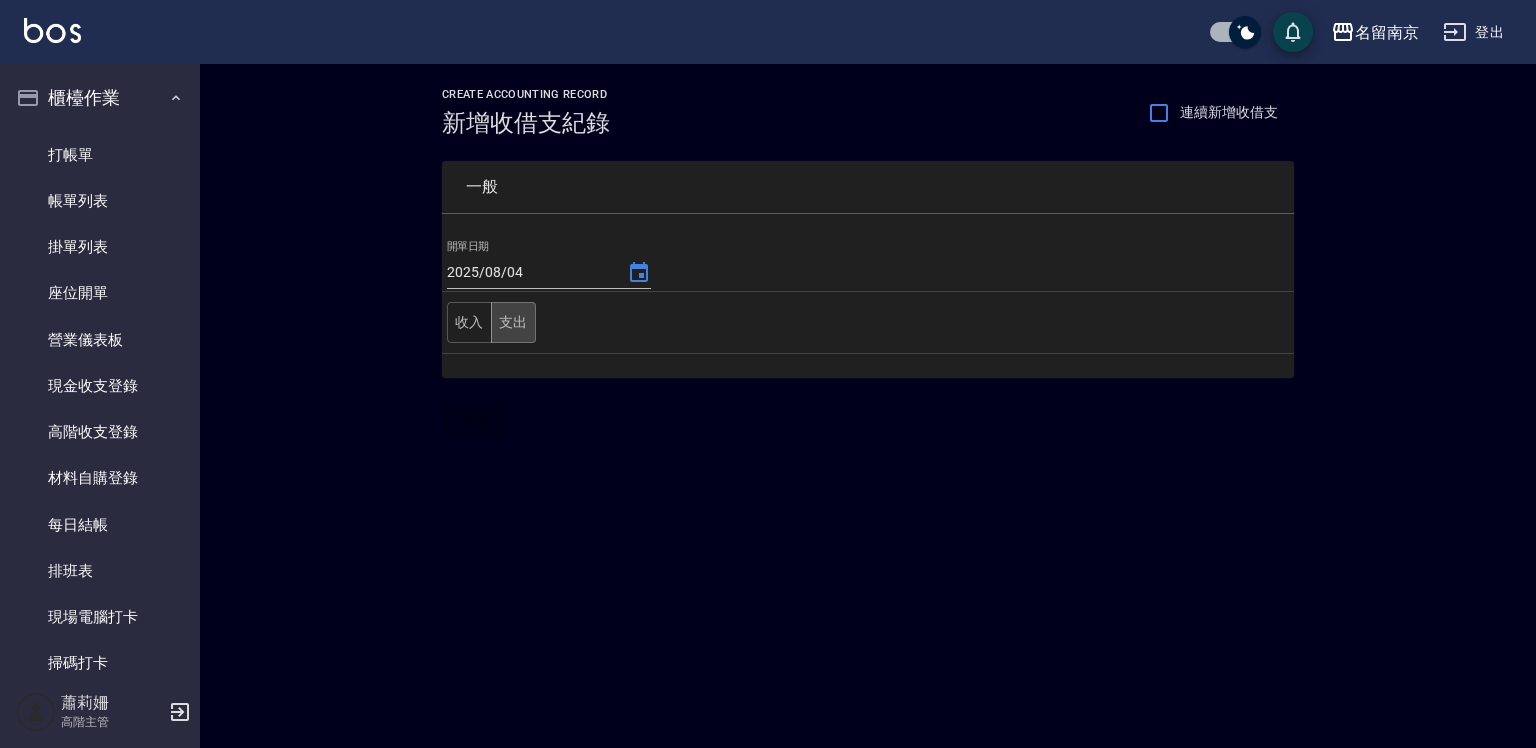 click on "支出" at bounding box center [513, 322] 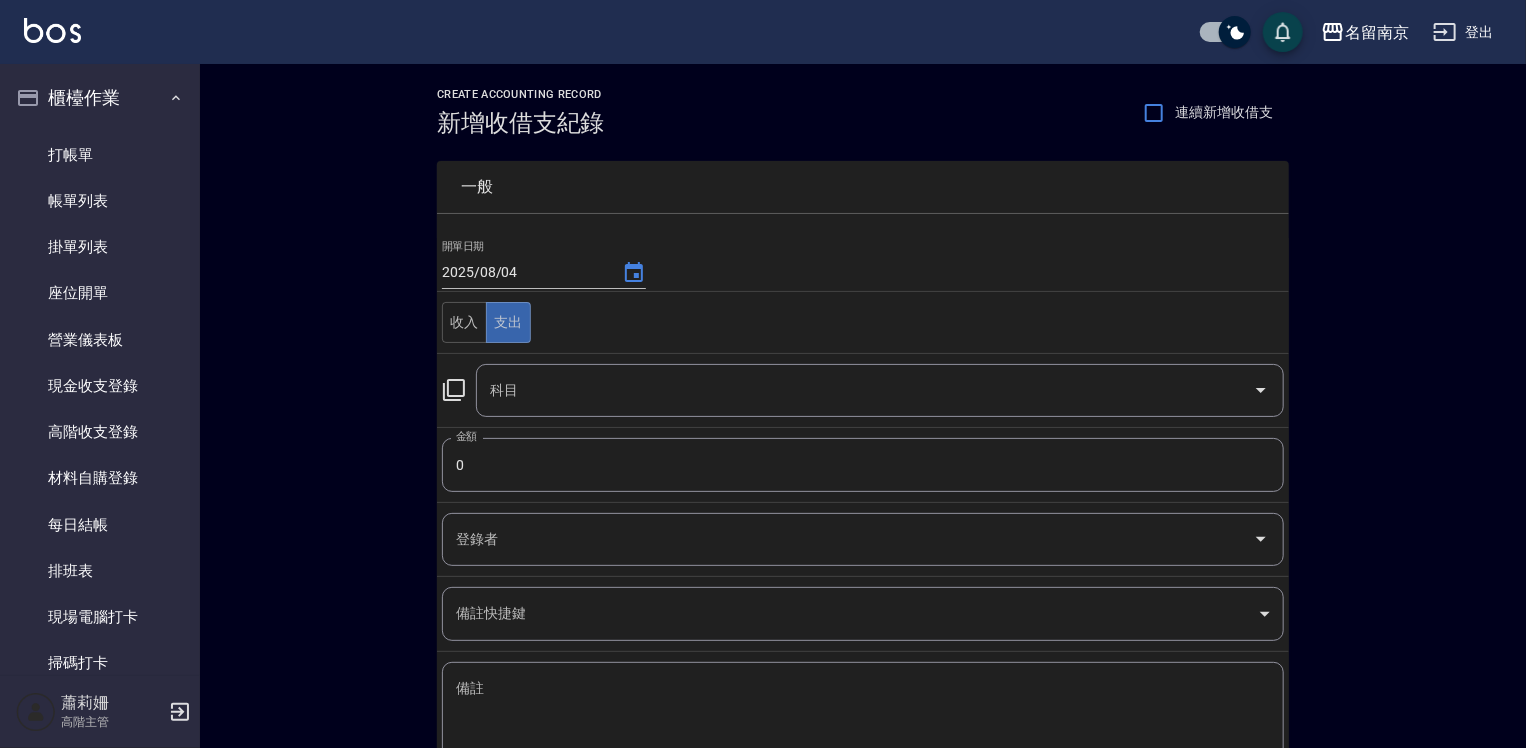 click 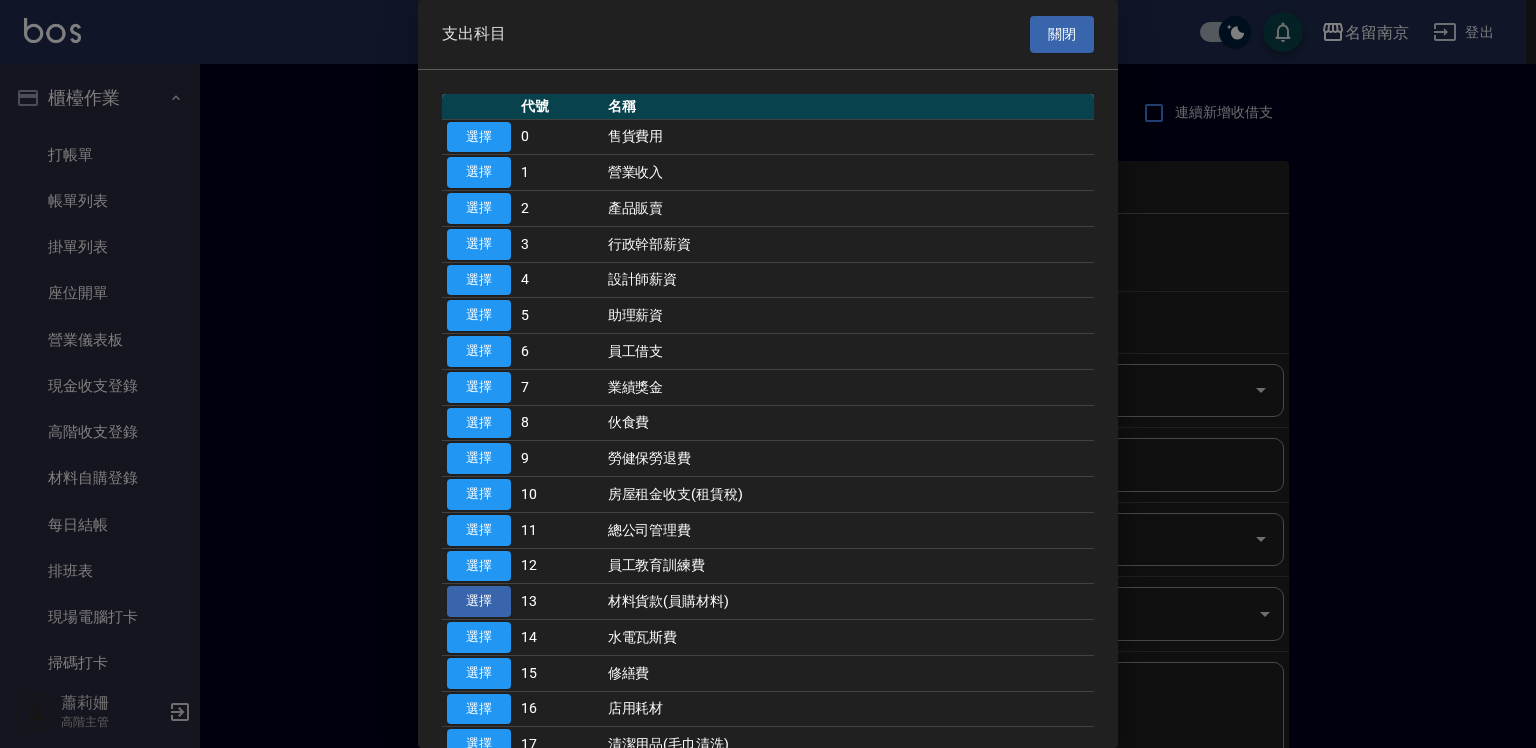 click on "選擇" at bounding box center (479, 601) 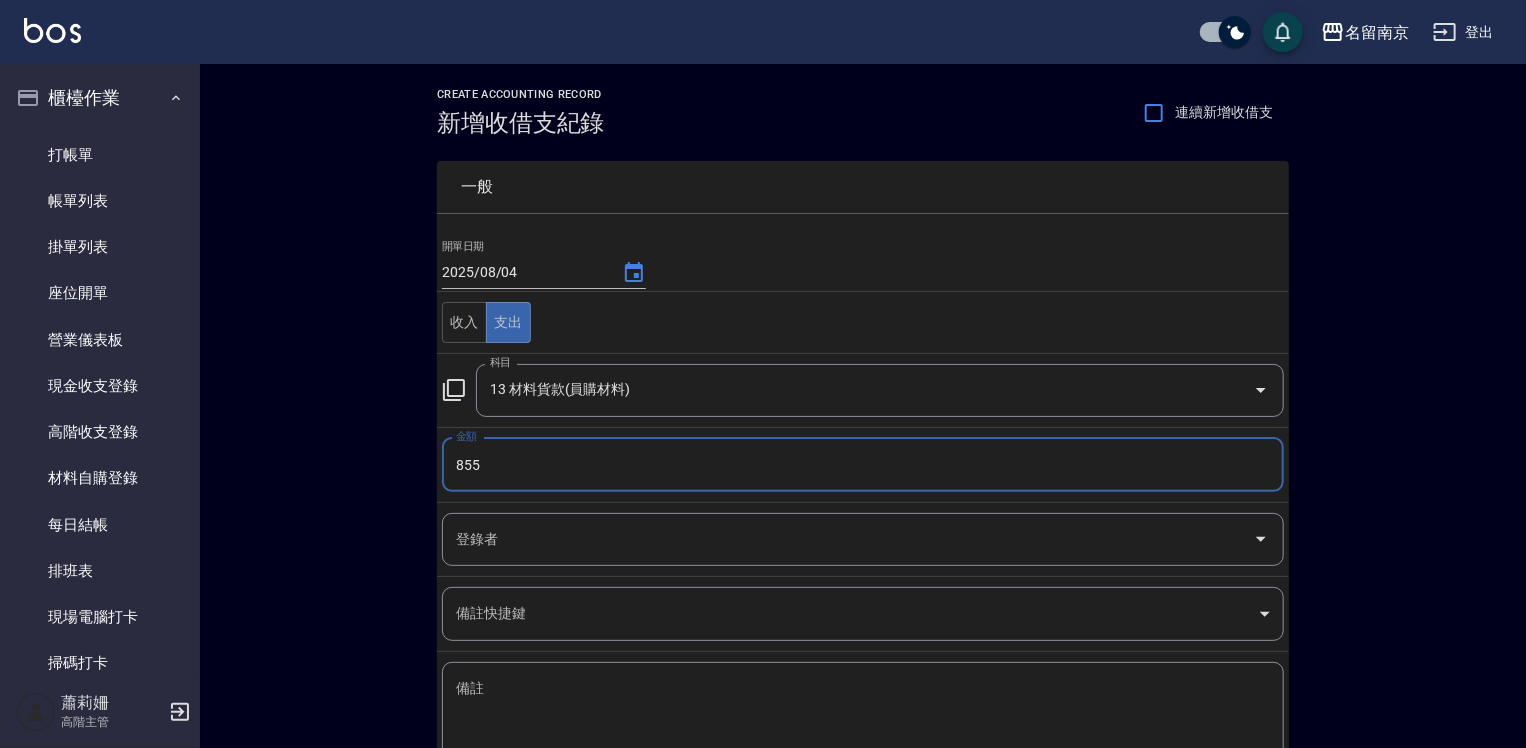 type on "855" 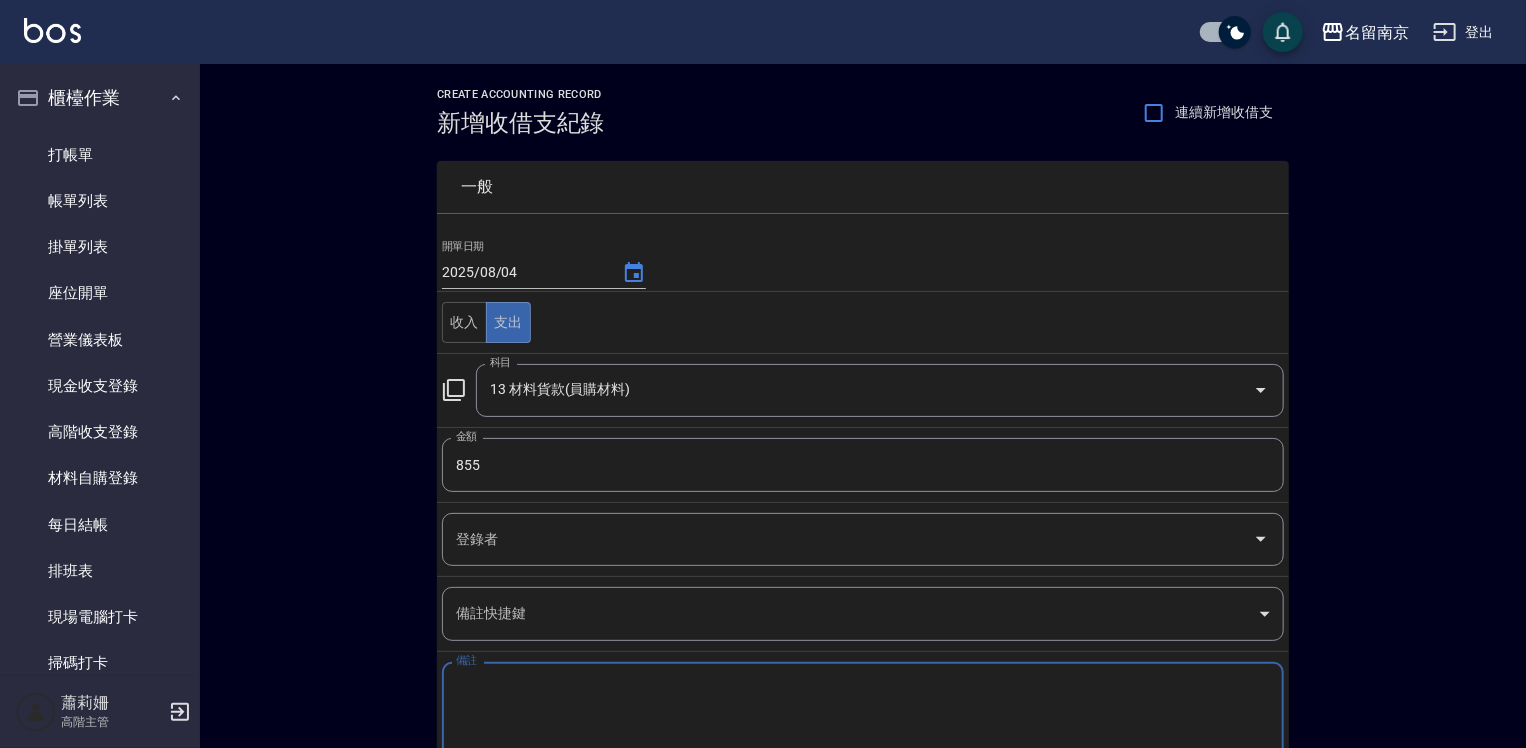 click on "備註" at bounding box center (863, 713) 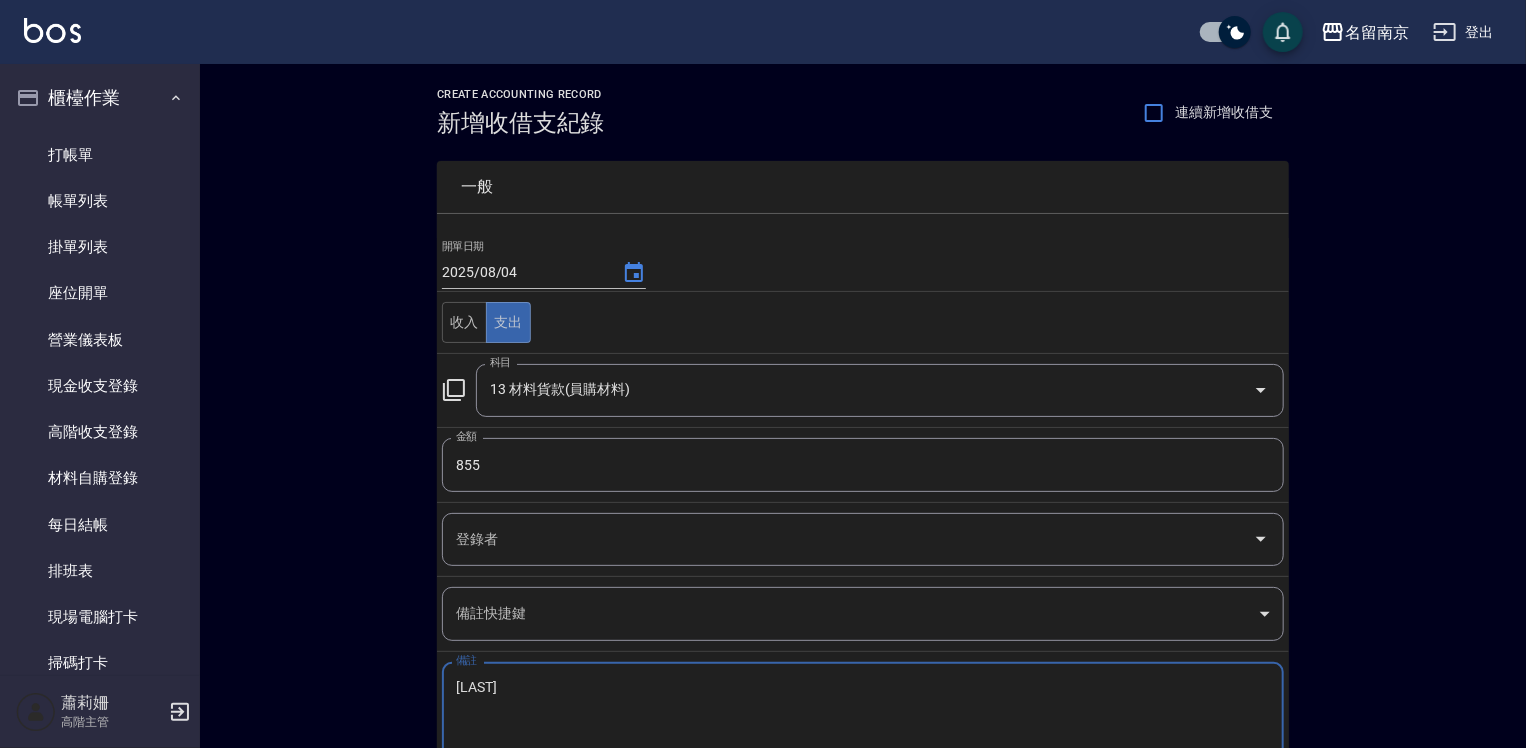 scroll, scrollTop: 132, scrollLeft: 0, axis: vertical 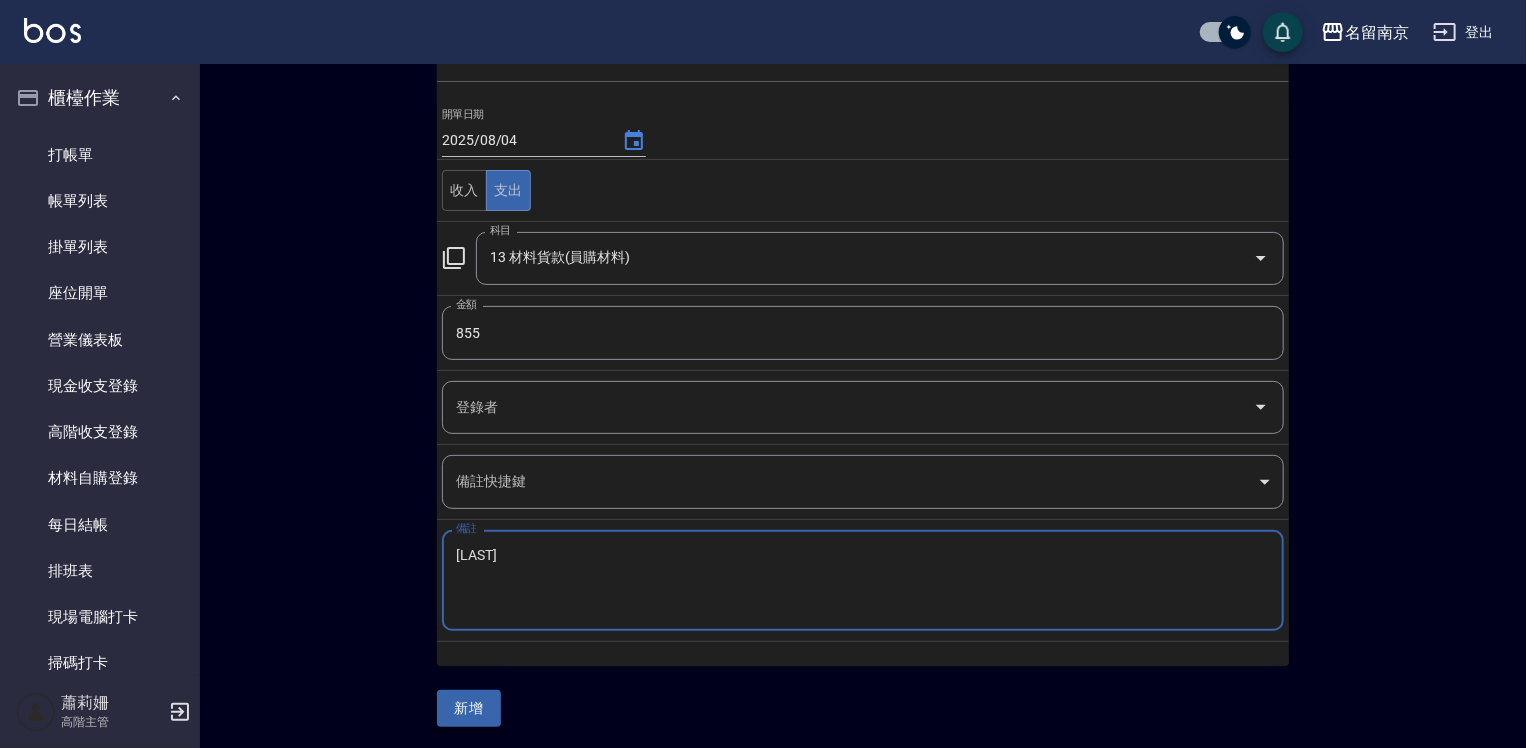 type on "席雅娜護" 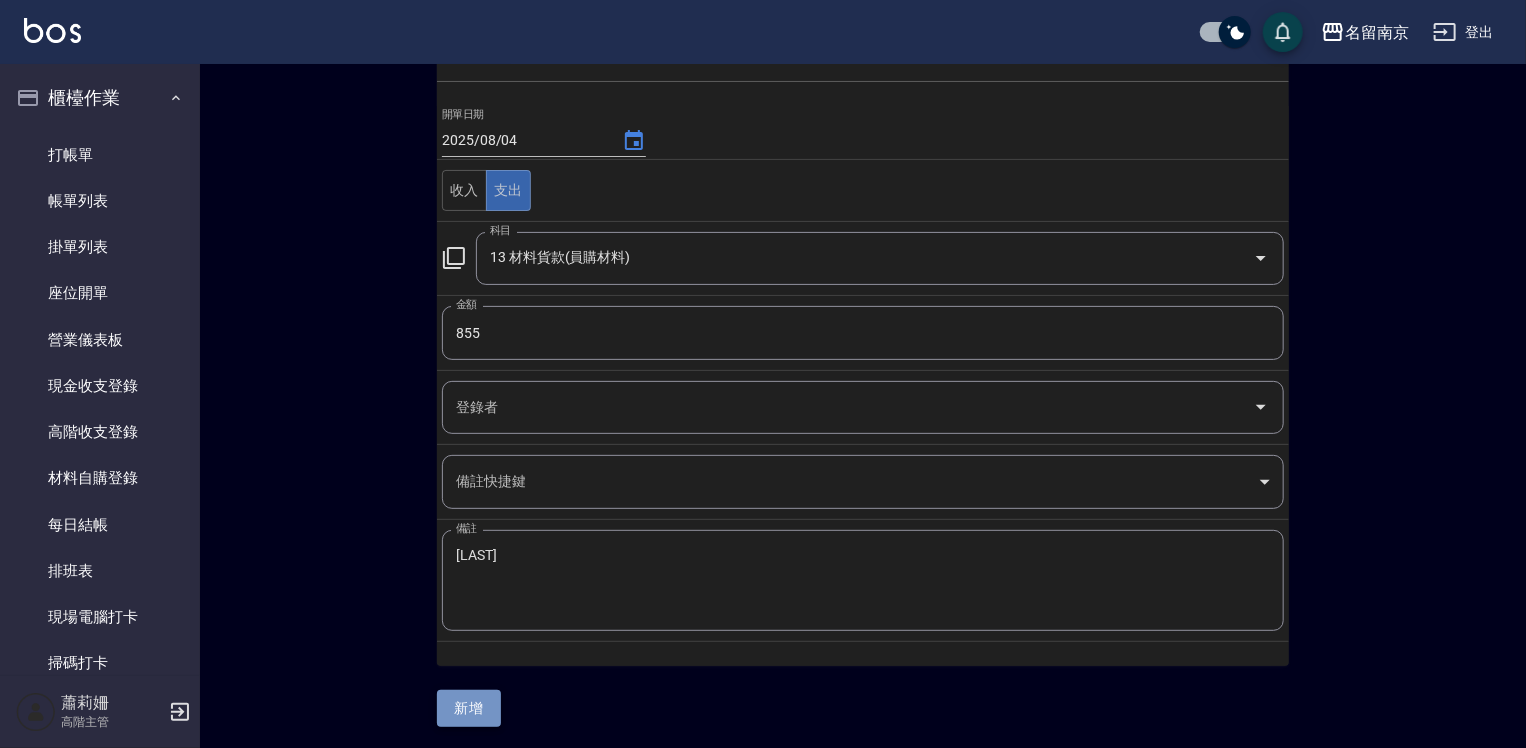 click on "新增" at bounding box center [469, 708] 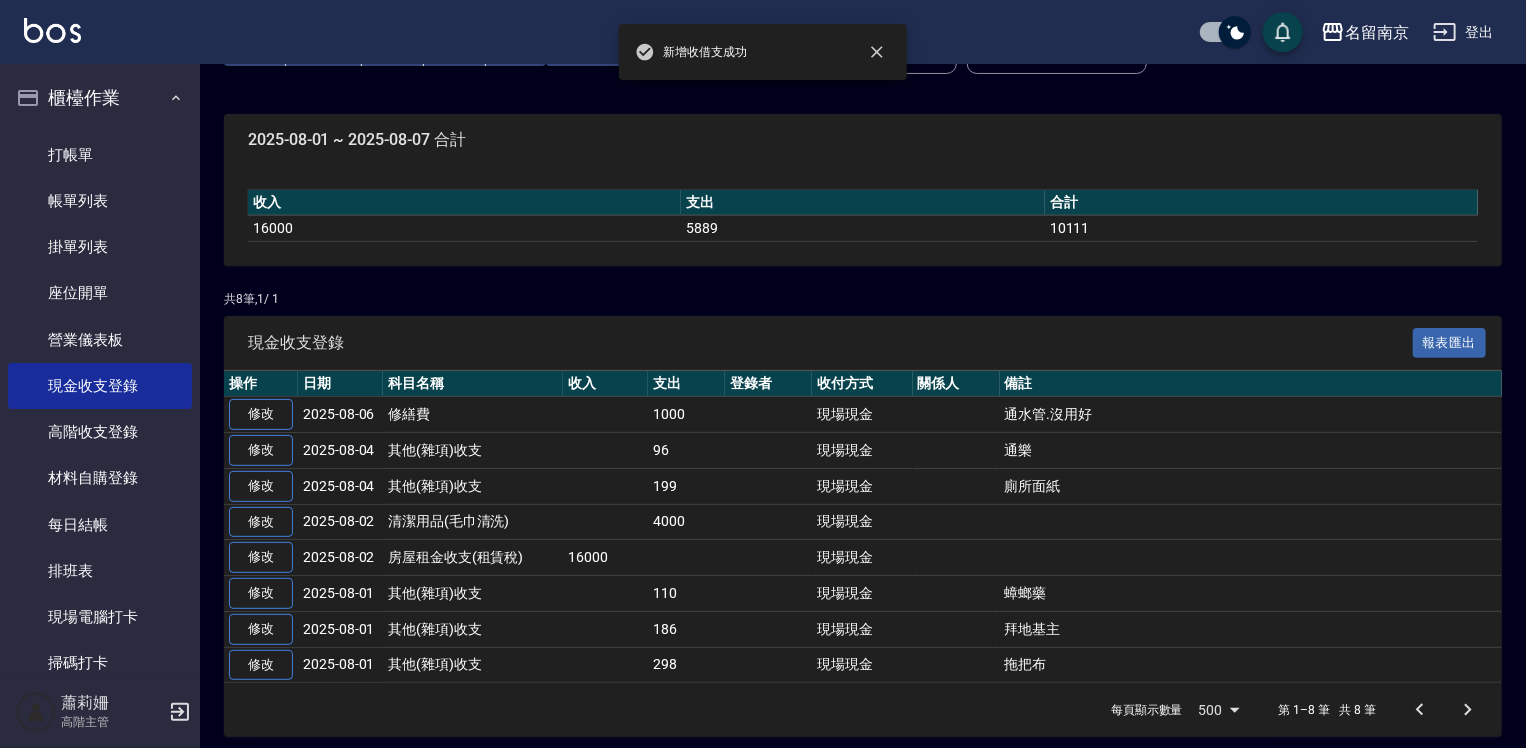 scroll, scrollTop: 0, scrollLeft: 0, axis: both 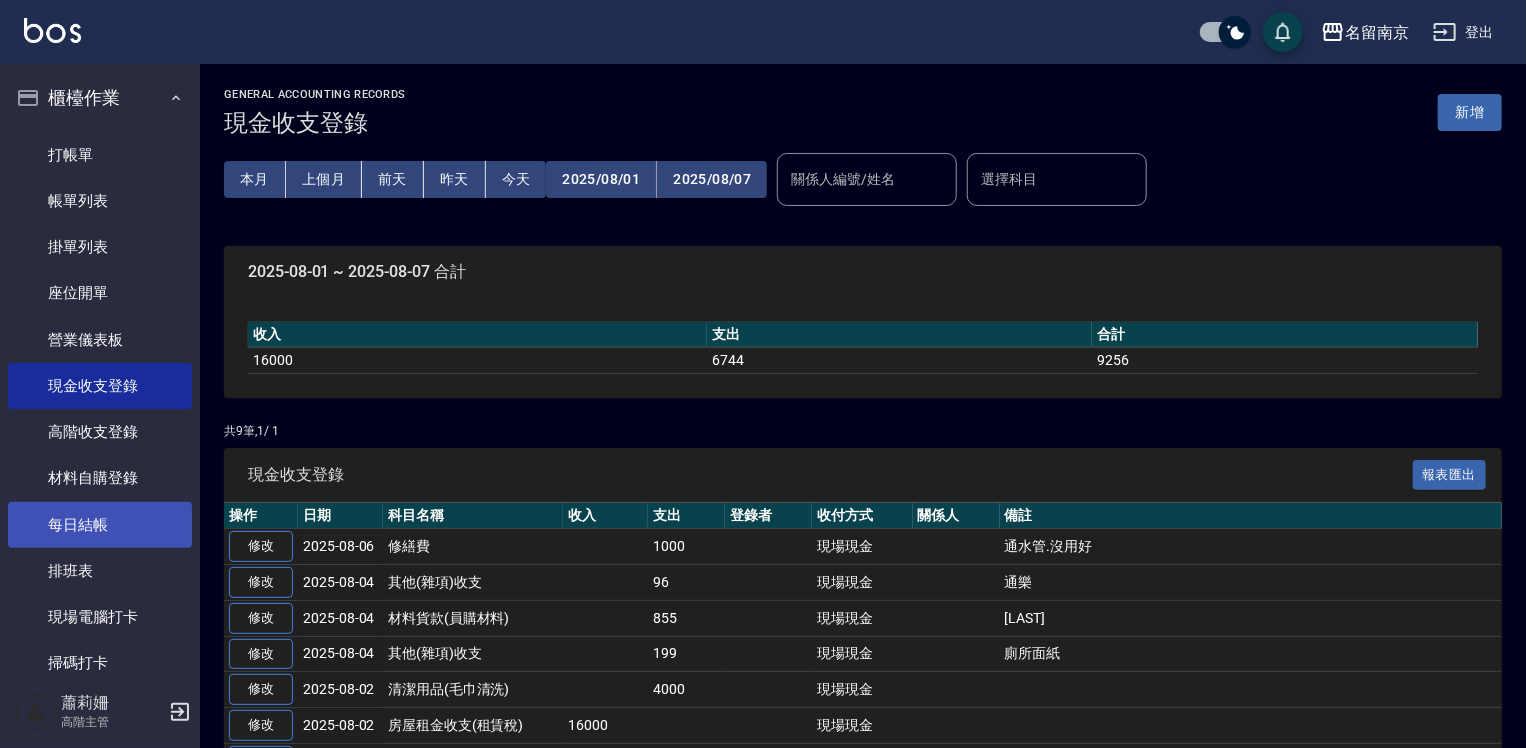 click on "每日結帳" at bounding box center (100, 525) 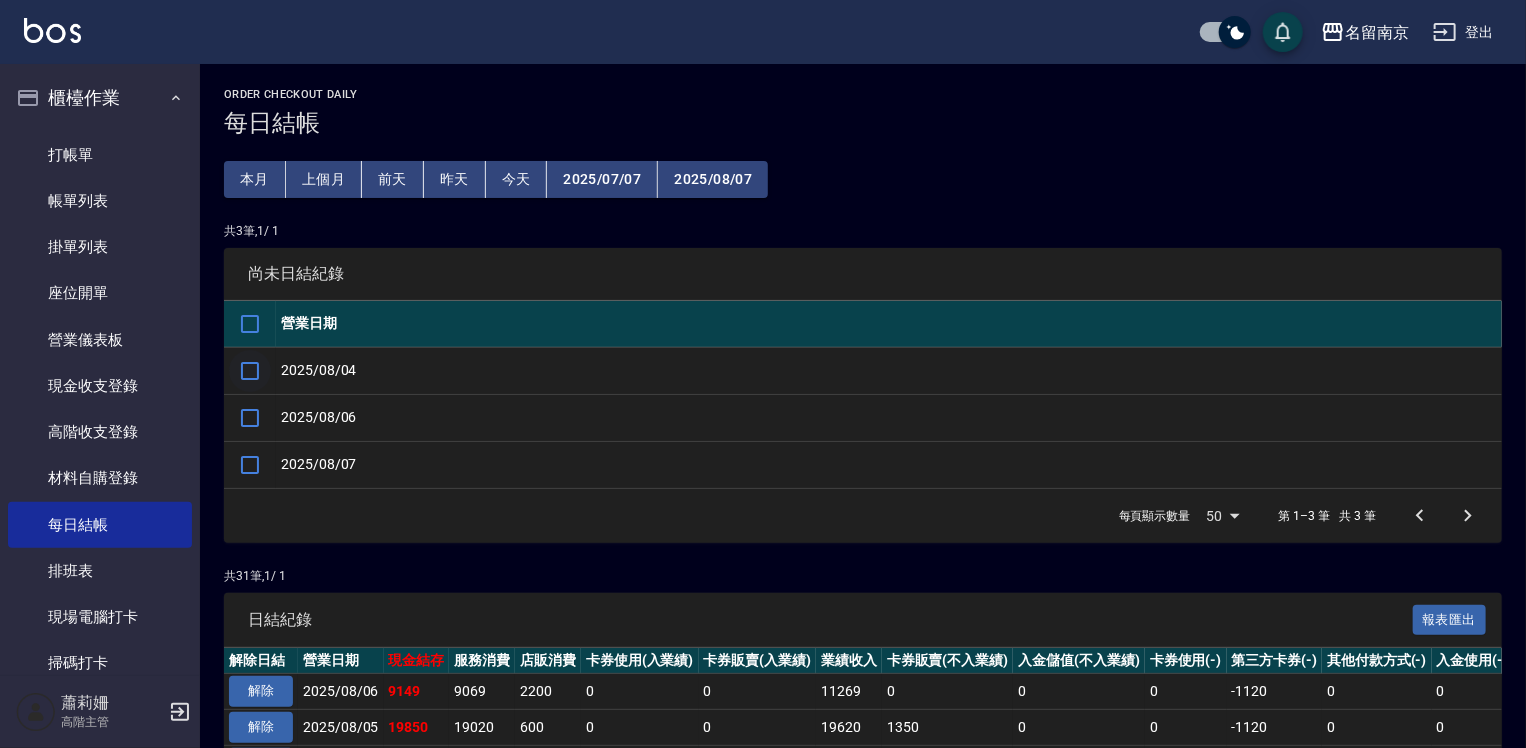 click at bounding box center (250, 371) 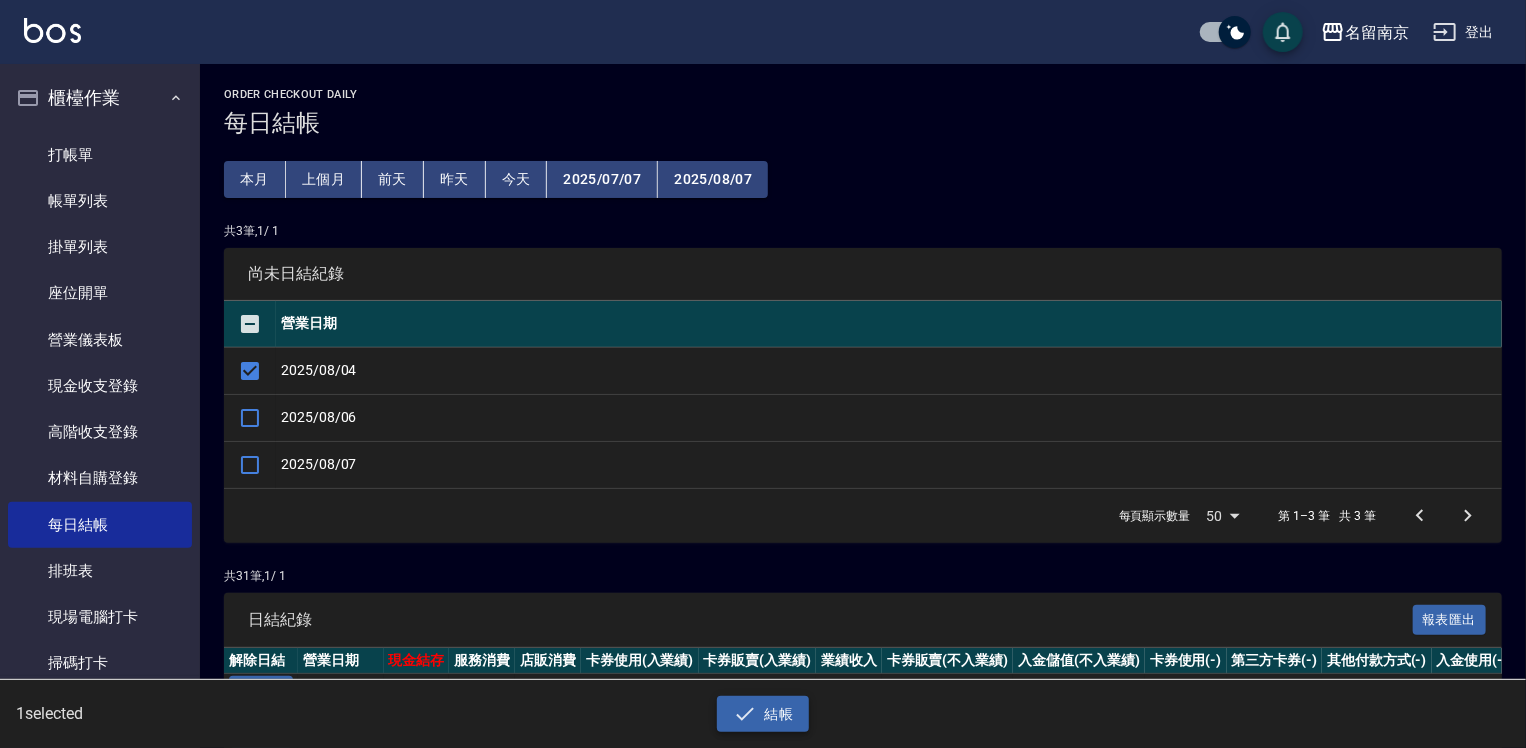 click on "結帳" at bounding box center [763, 714] 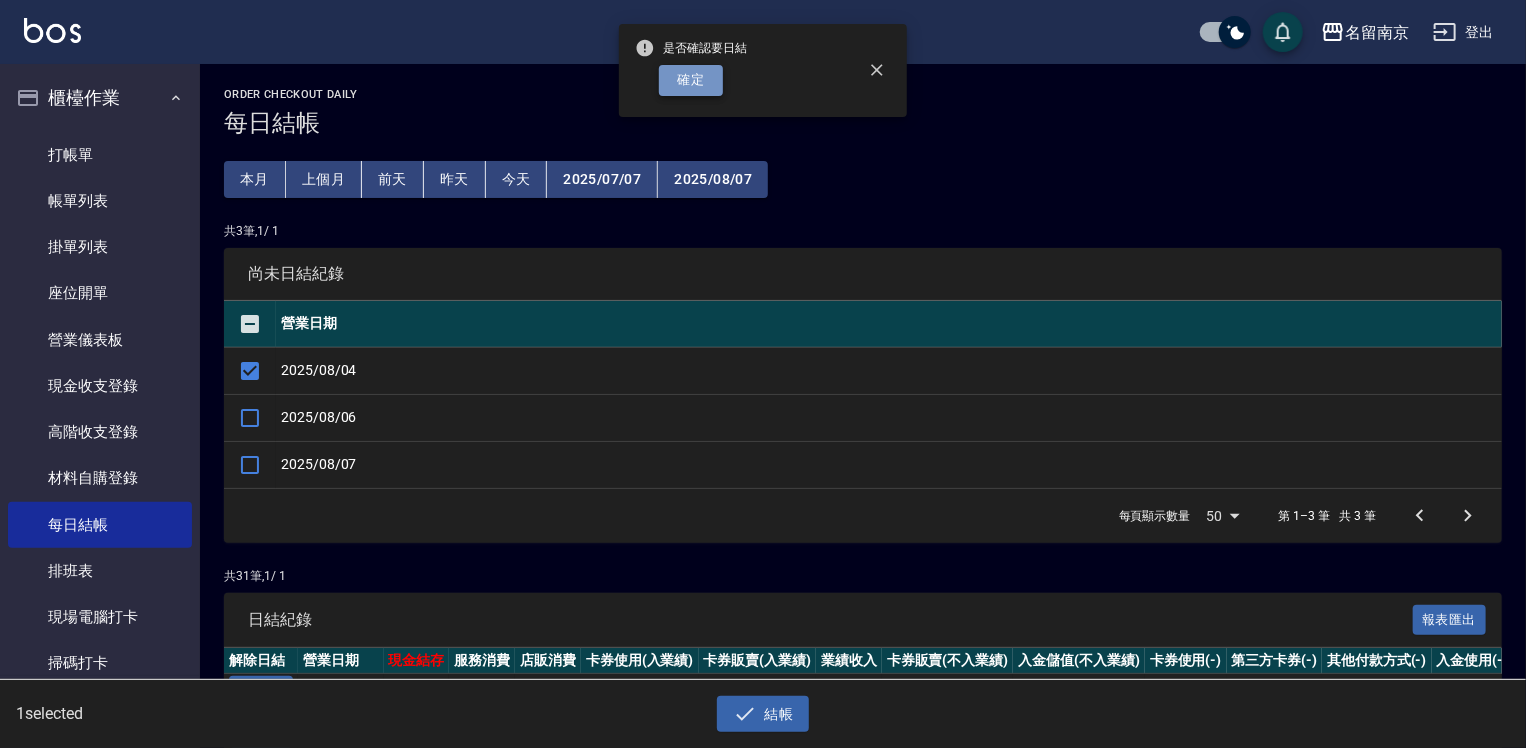click on "確定" at bounding box center [691, 80] 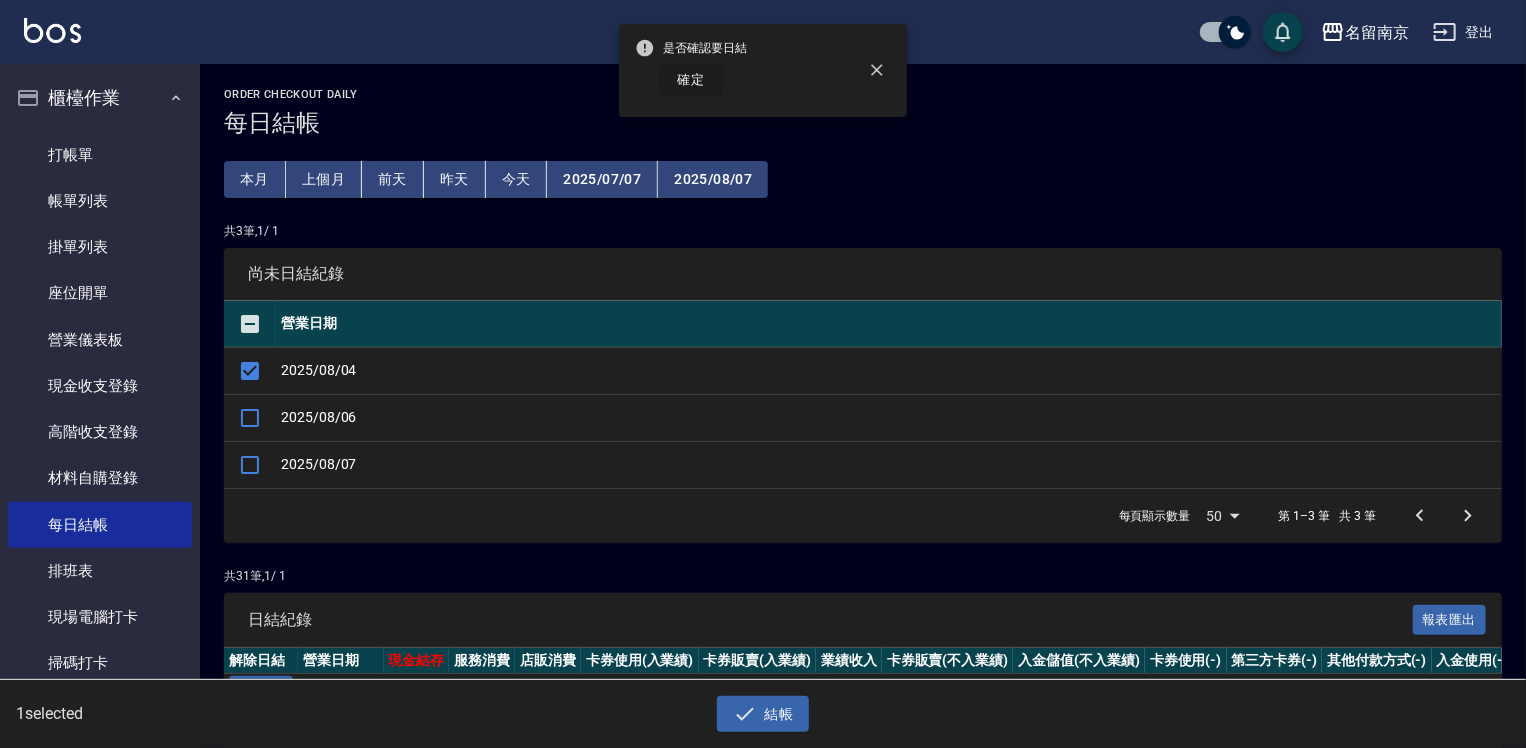 checkbox on "false" 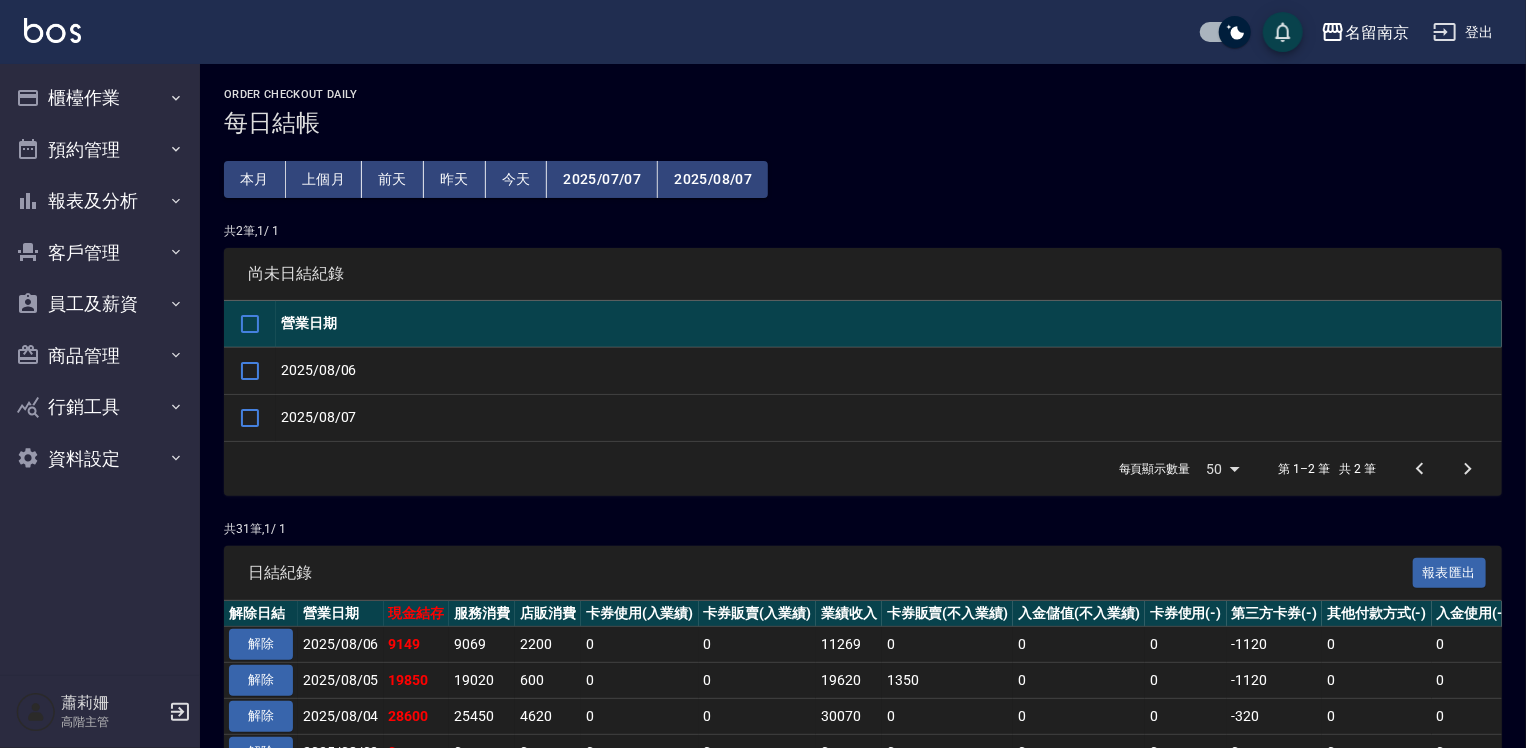 scroll, scrollTop: 100, scrollLeft: 0, axis: vertical 